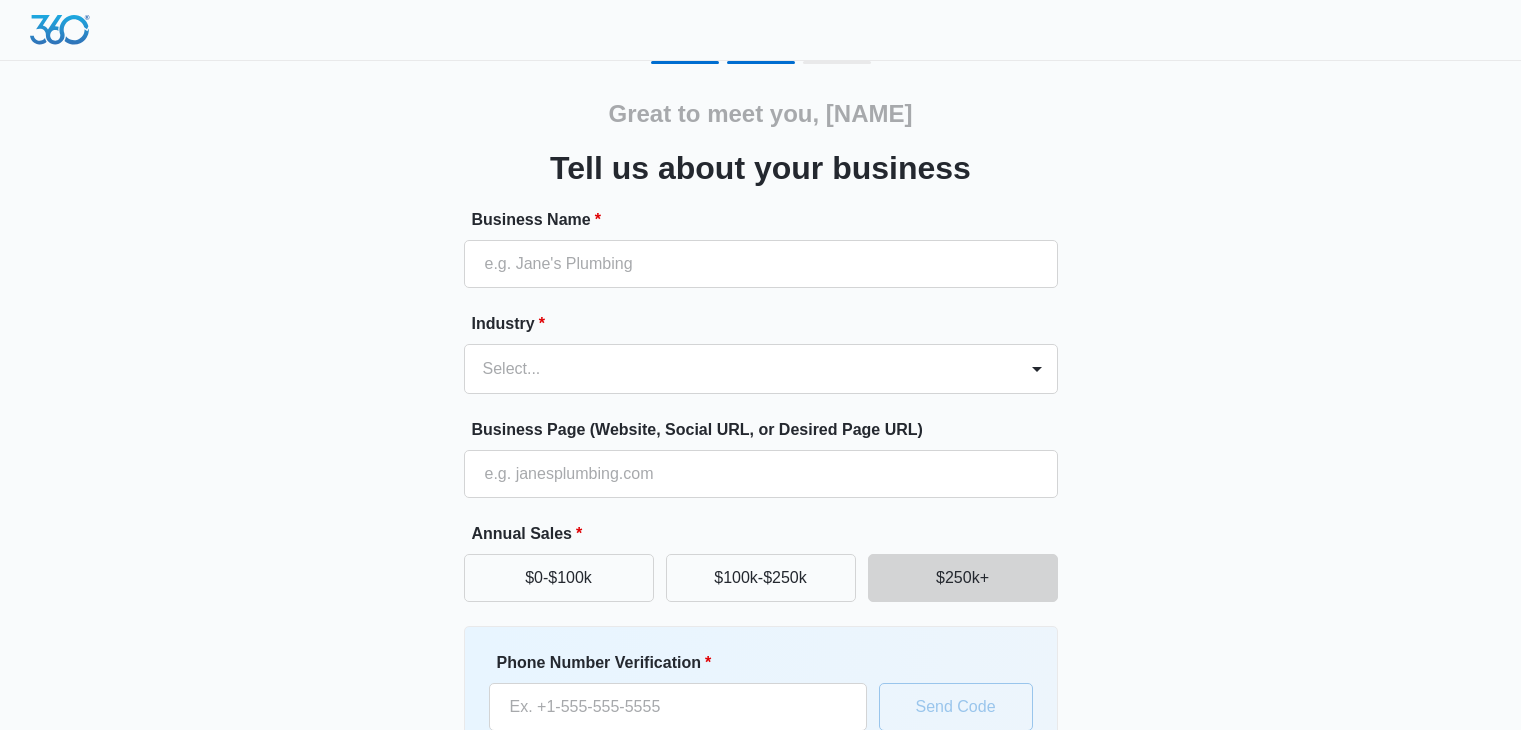 scroll, scrollTop: 165, scrollLeft: 0, axis: vertical 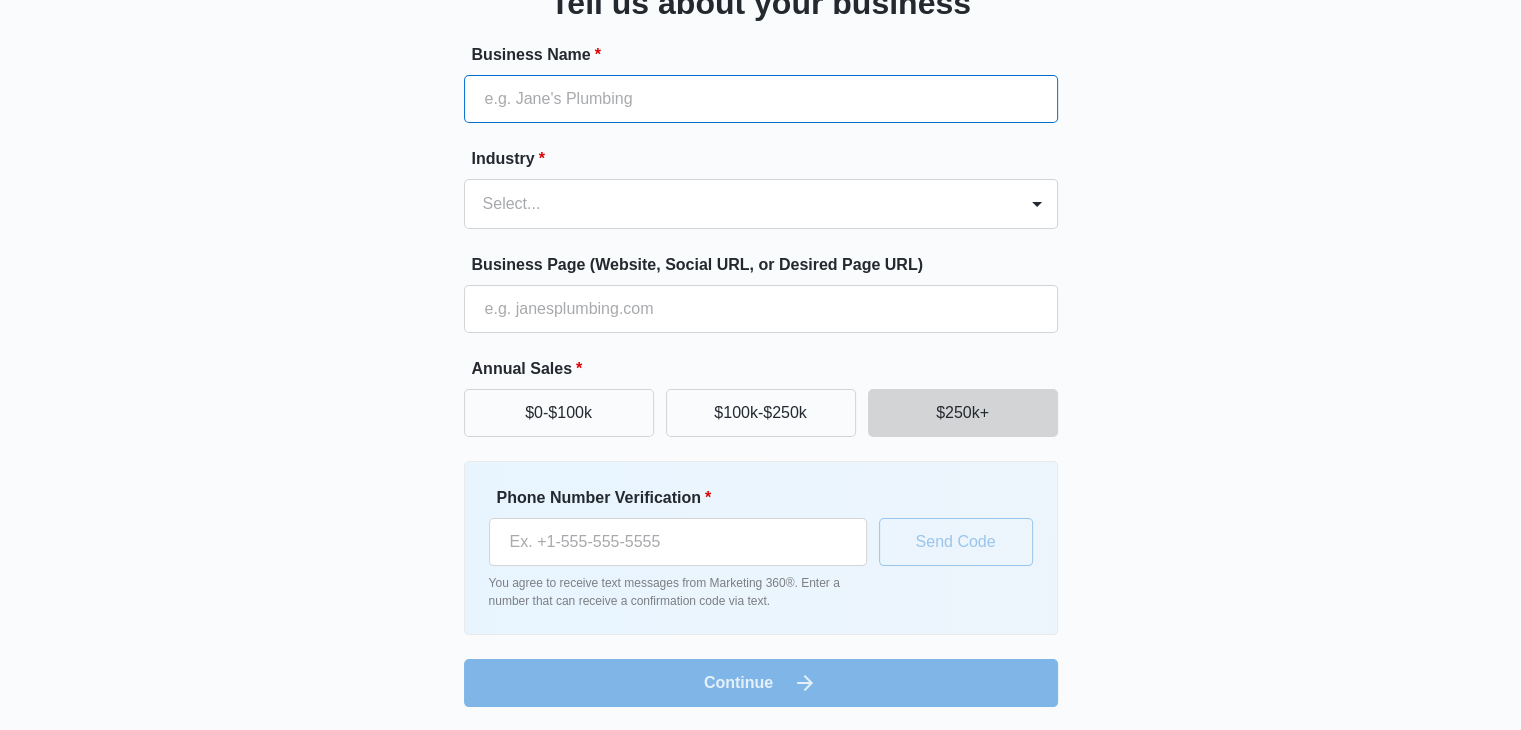 paste on "THE MONEY MASTERS LLC" 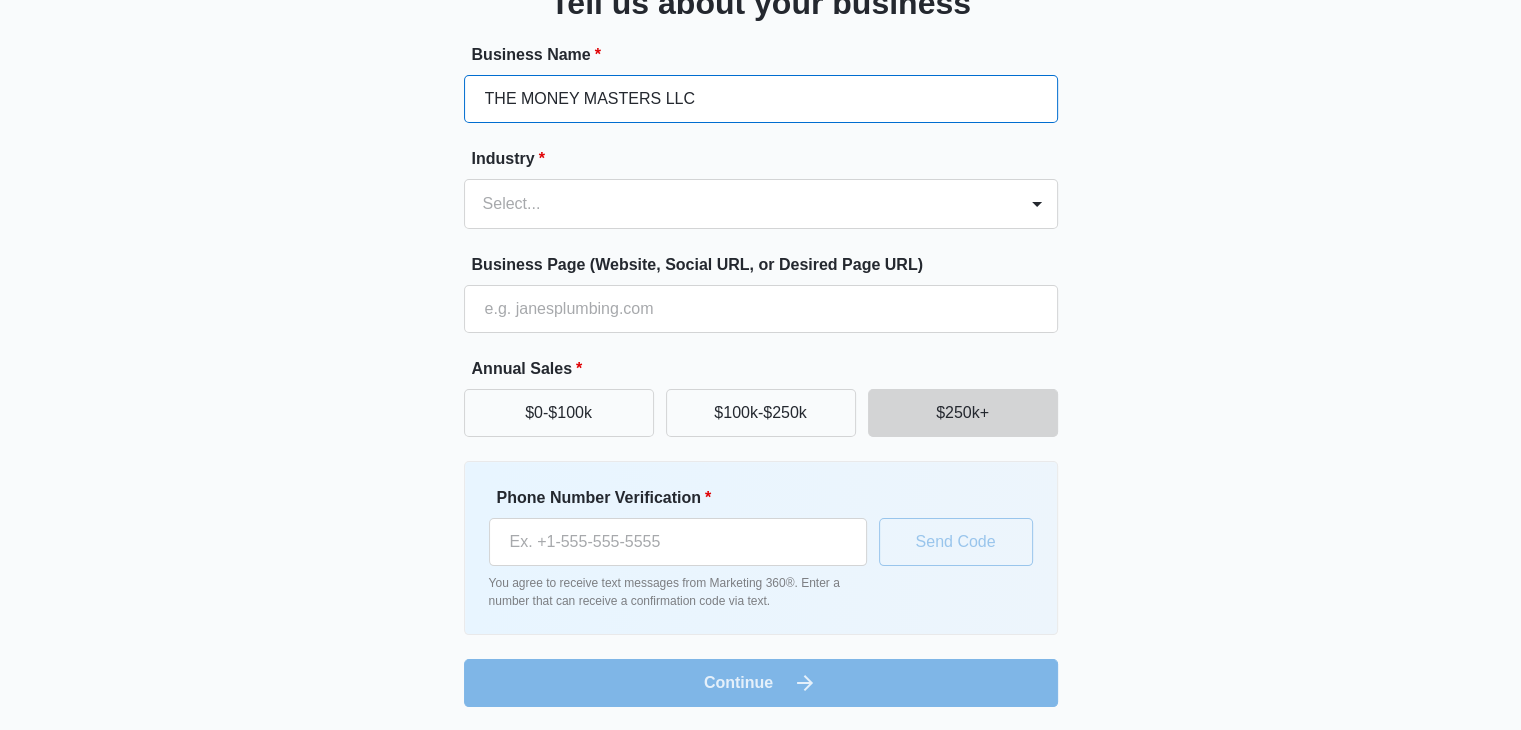 type on "THE MONEY MASTERS LLC" 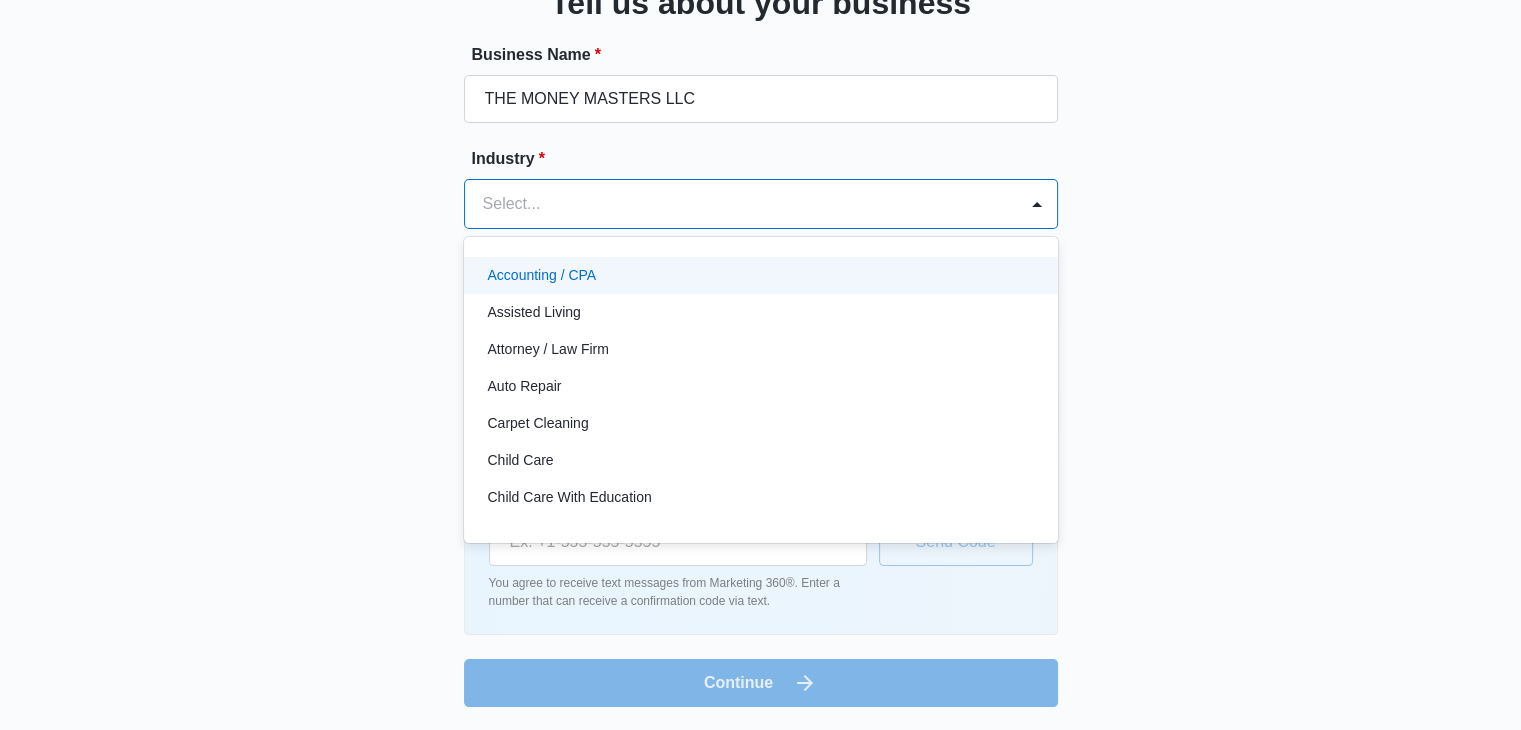 click at bounding box center [737, 204] 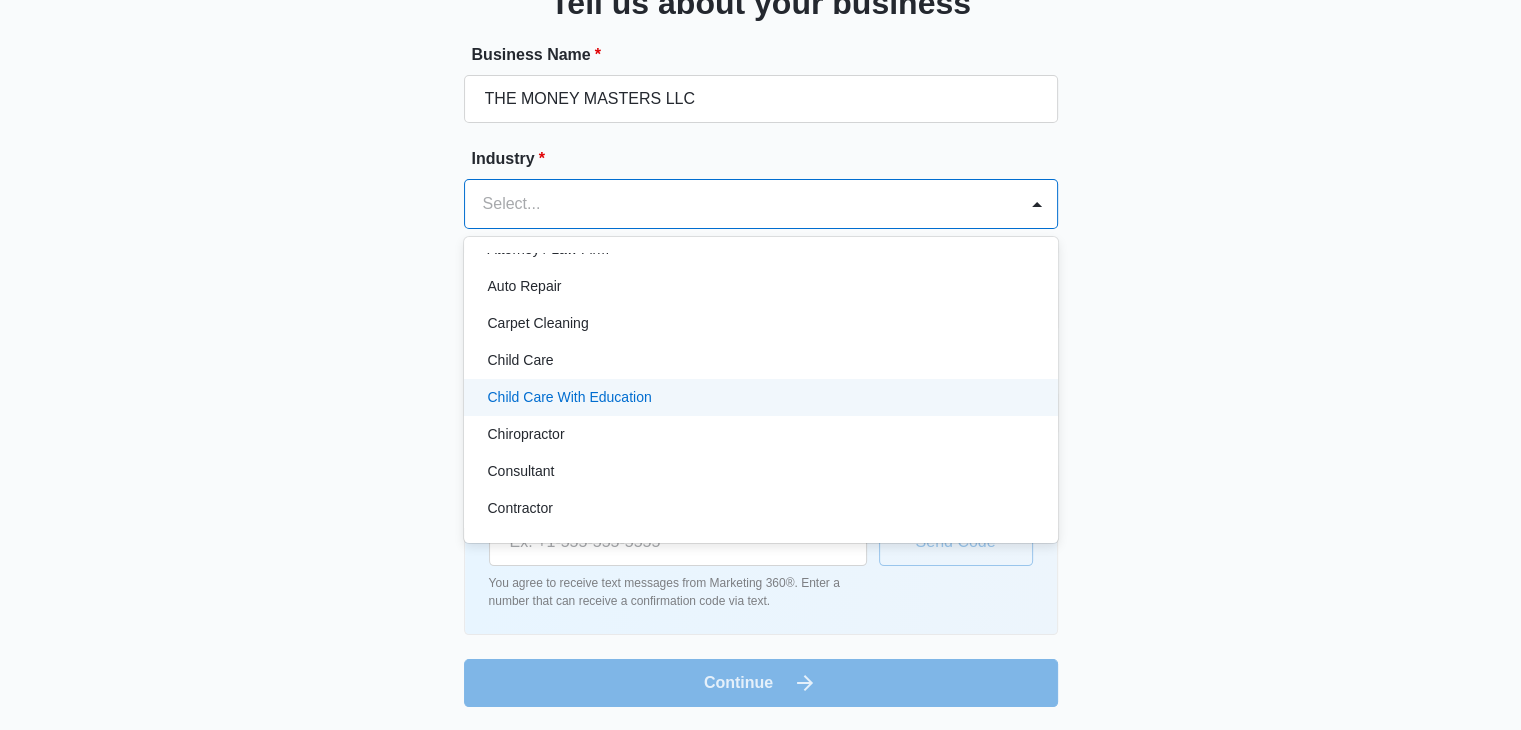 scroll, scrollTop: 0, scrollLeft: 0, axis: both 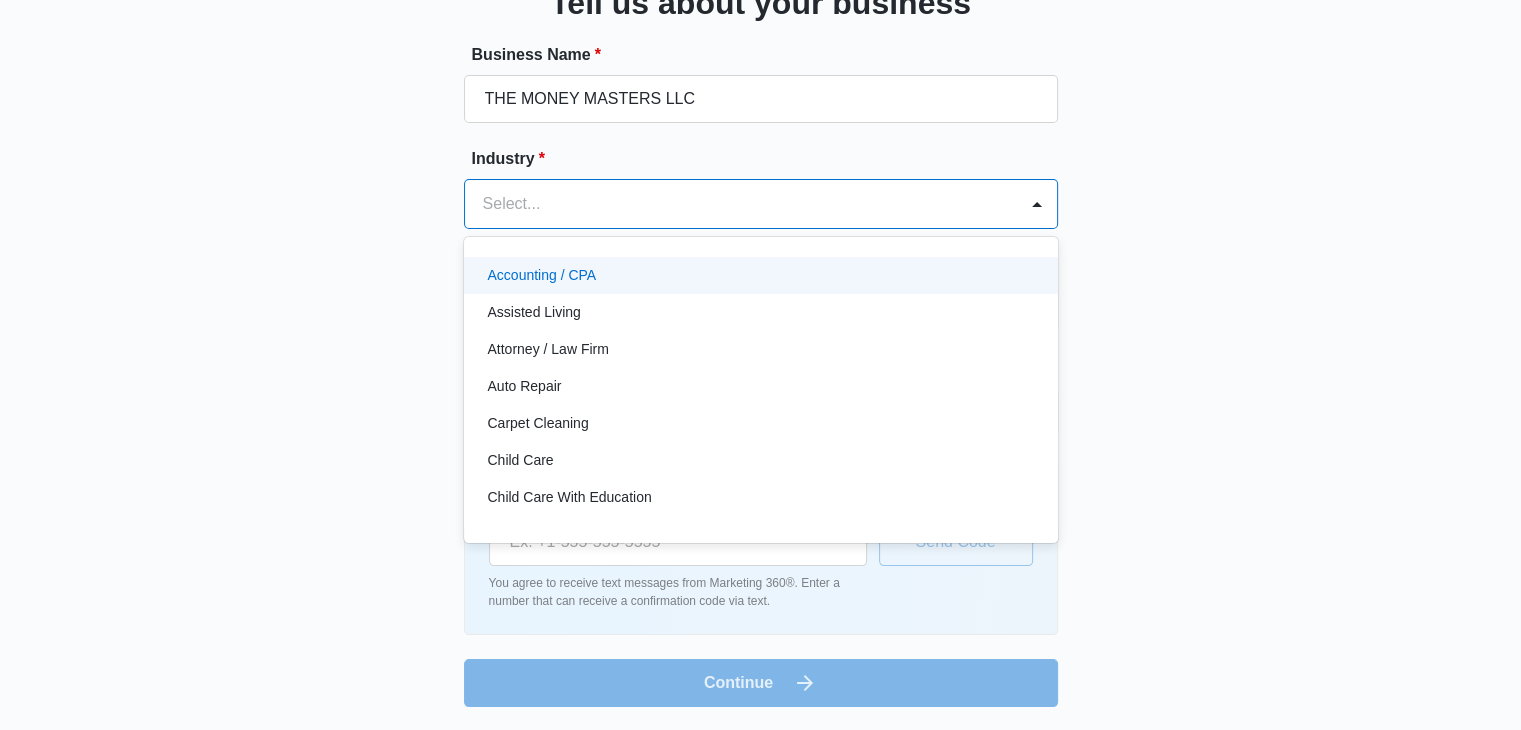 click on "Accounting / CPA" at bounding box center (542, 275) 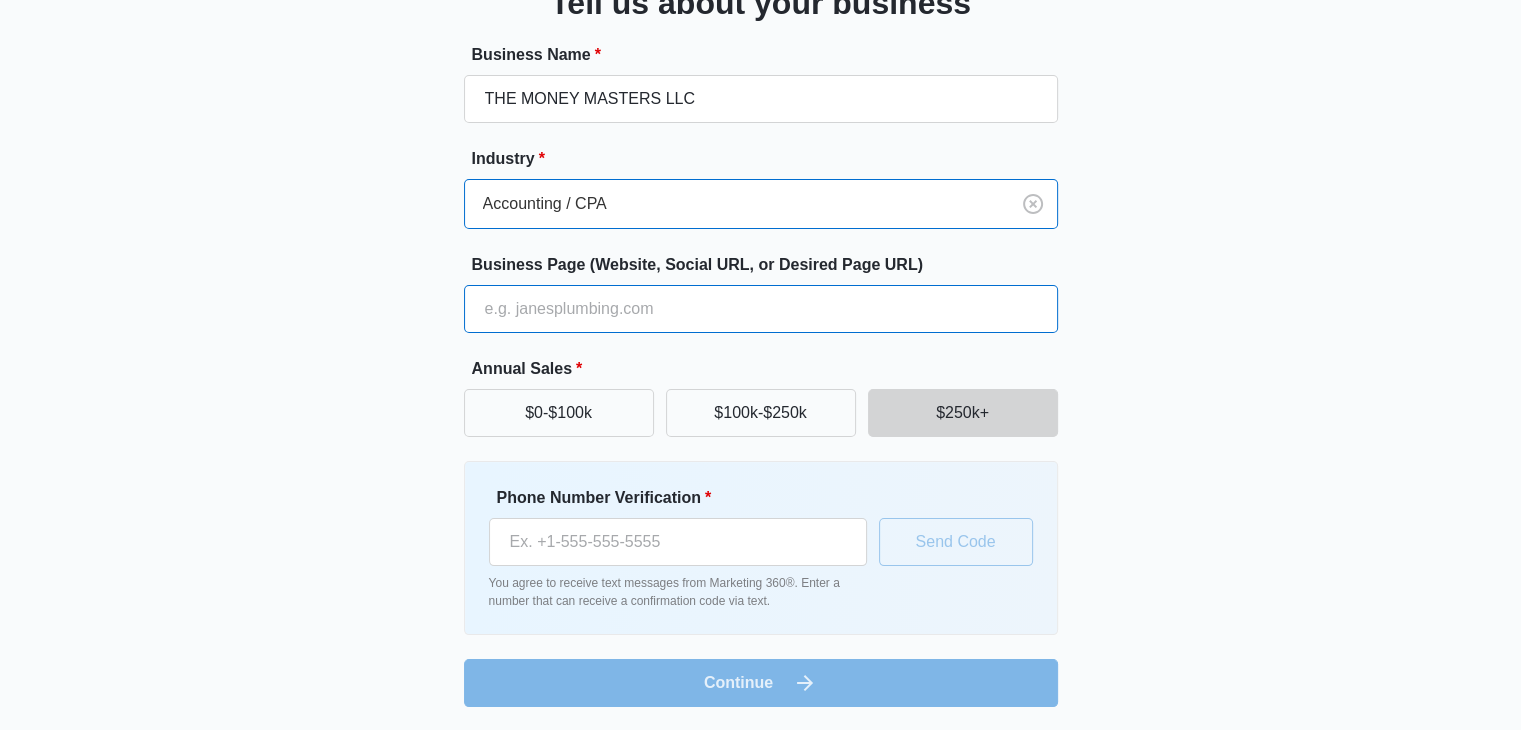click on "Business Page (Website, Social URL, or Desired Page URL)" at bounding box center [761, 309] 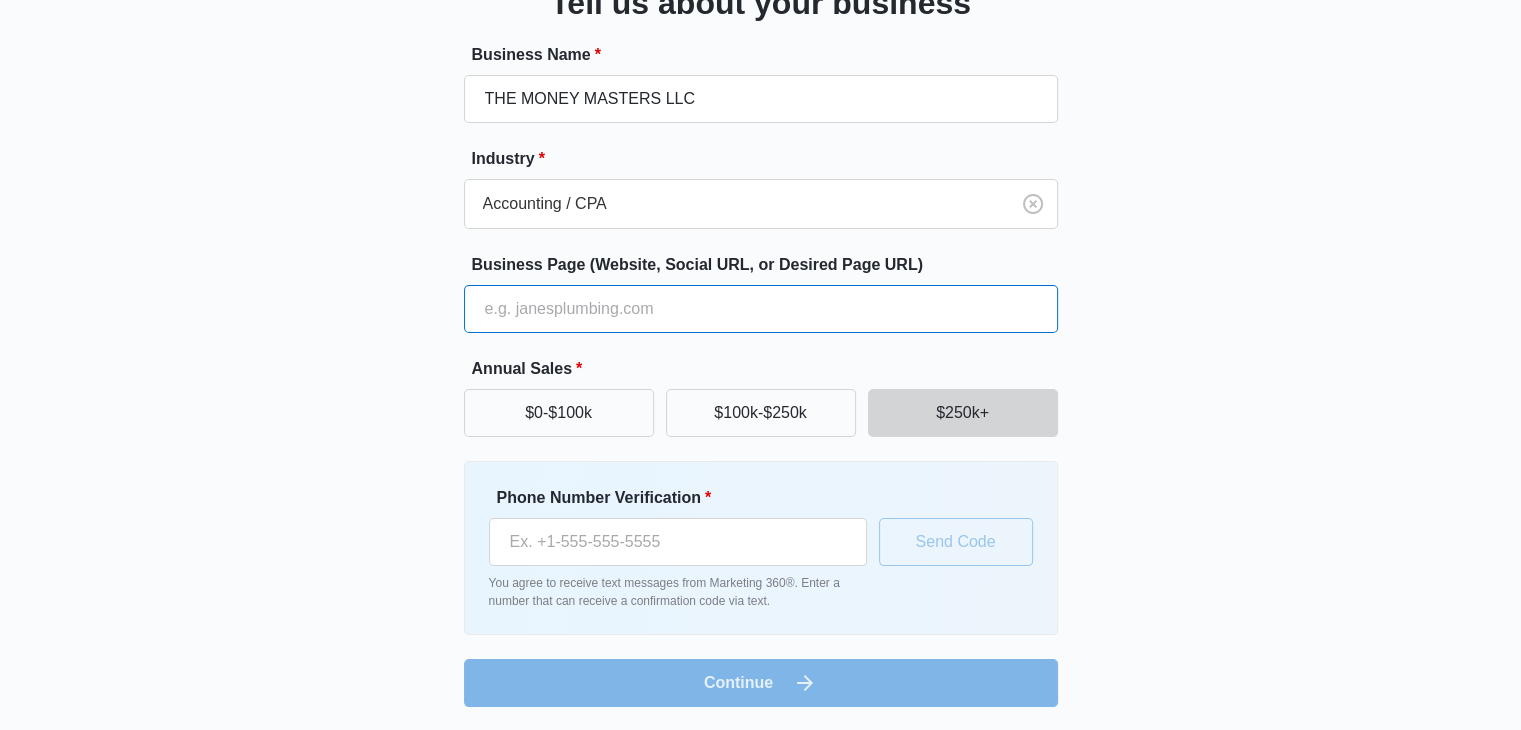 paste on "https://www.example.com/" 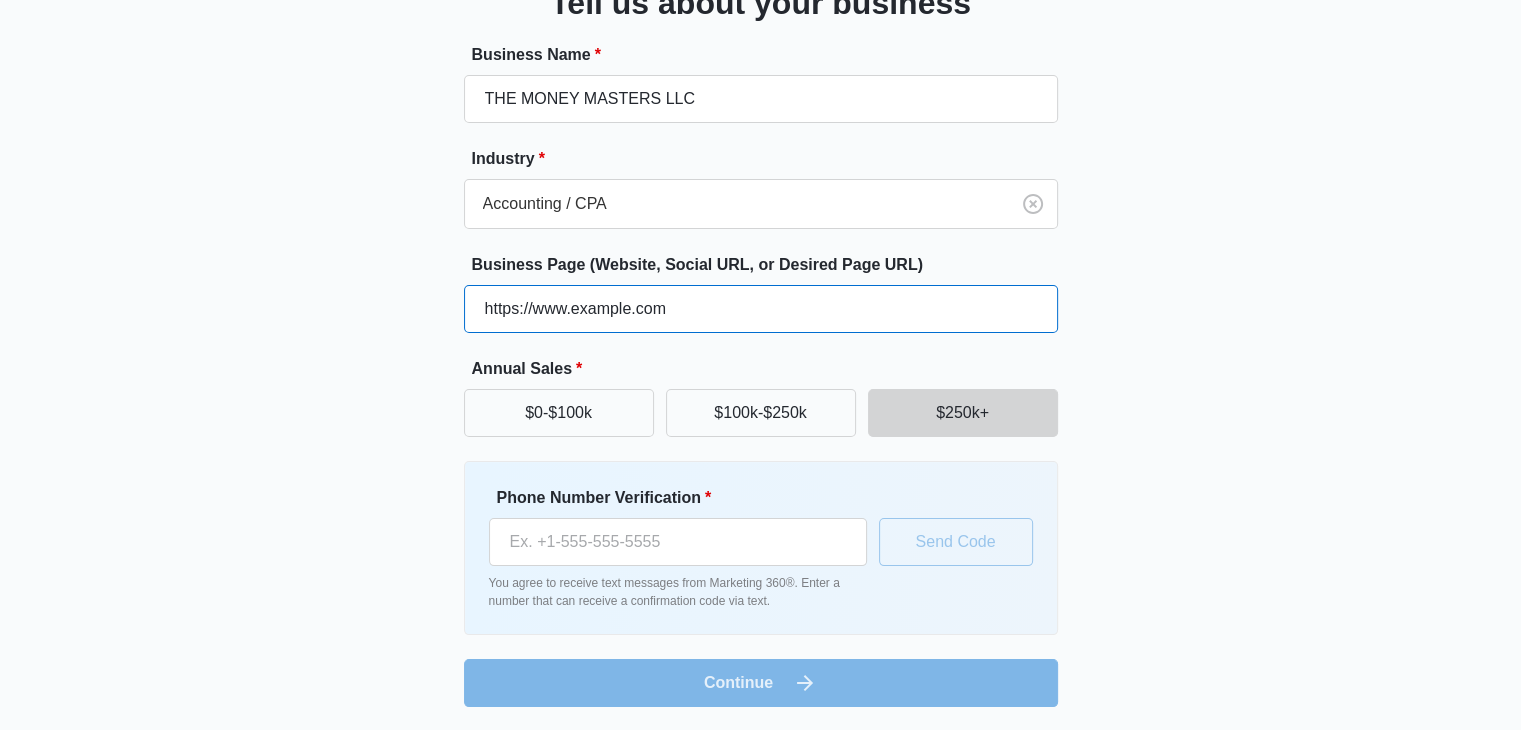 type on "https://www.example.com" 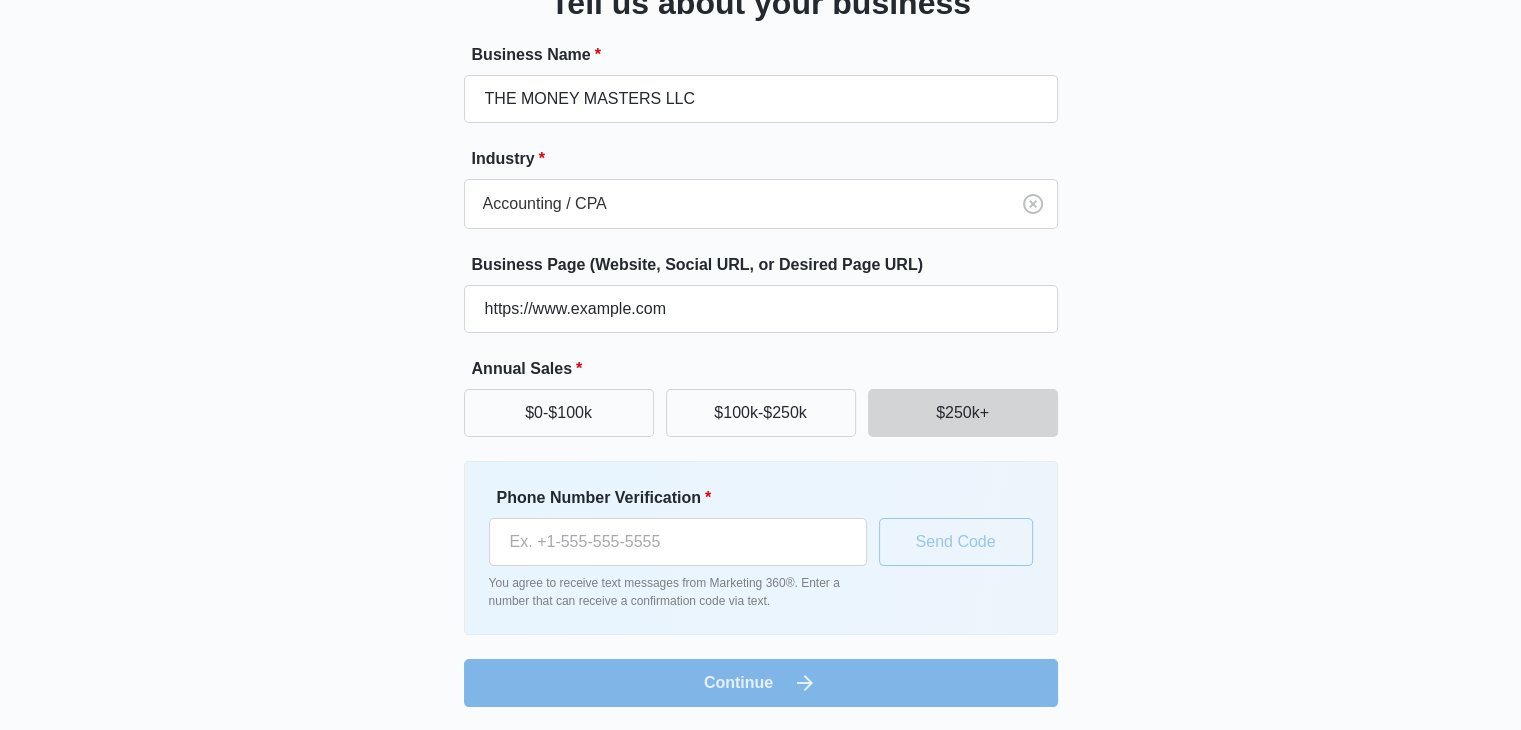 click on "Great to meet you, [NAME] Tell us about your business Business Name * THE MONEY MASTERS LLC Industry * Accounting / CPA Business Page (Website, Social URL, or Desired Page URL) https://www.example.com Annual Sales * $0-$100k $100k-$250k $250k+ Phone Number Verification * You agree to receive text messages from Marketing 360®. Enter a number that can receive a confirmation code via text. Send Code Continue" at bounding box center [761, 301] 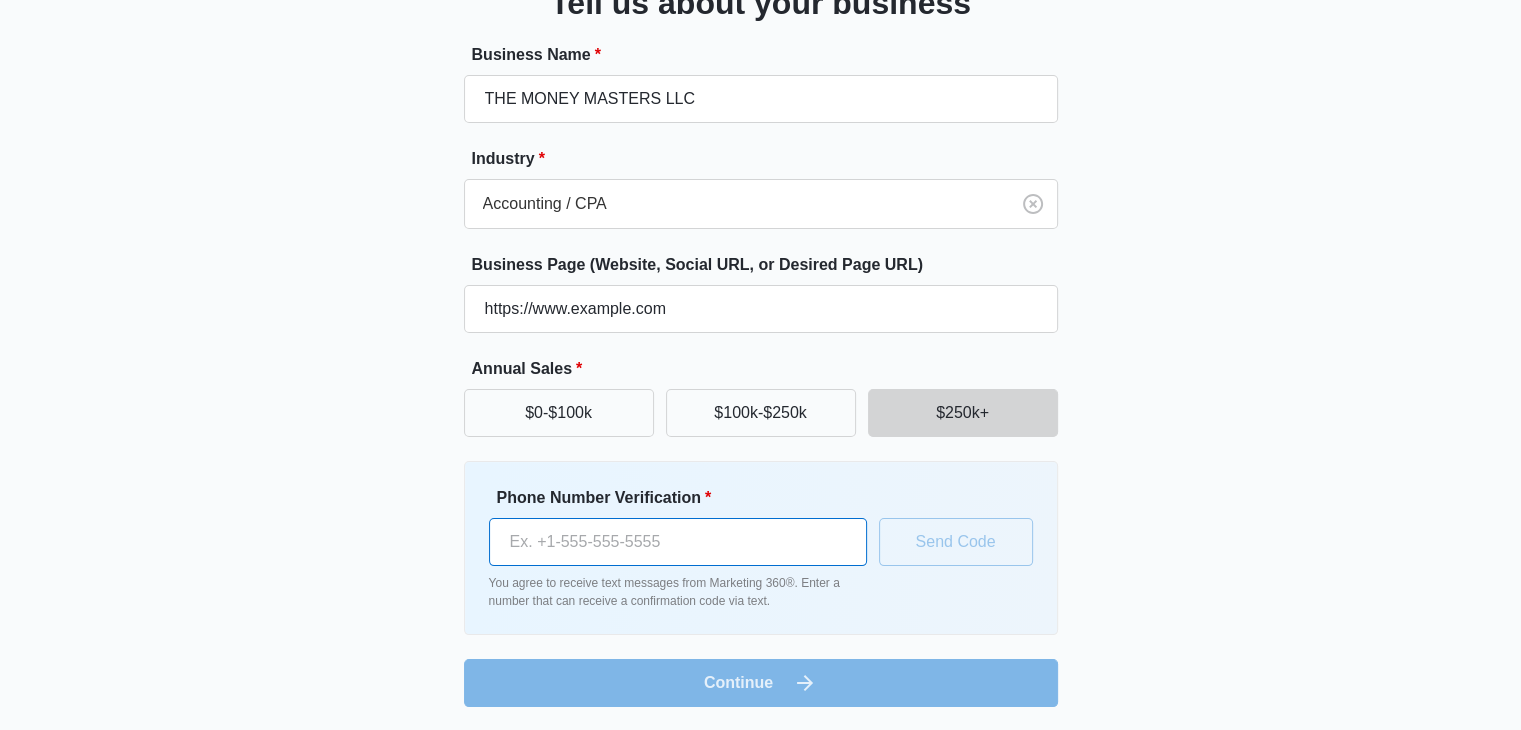 click on "Phone Number Verification *" at bounding box center (678, 542) 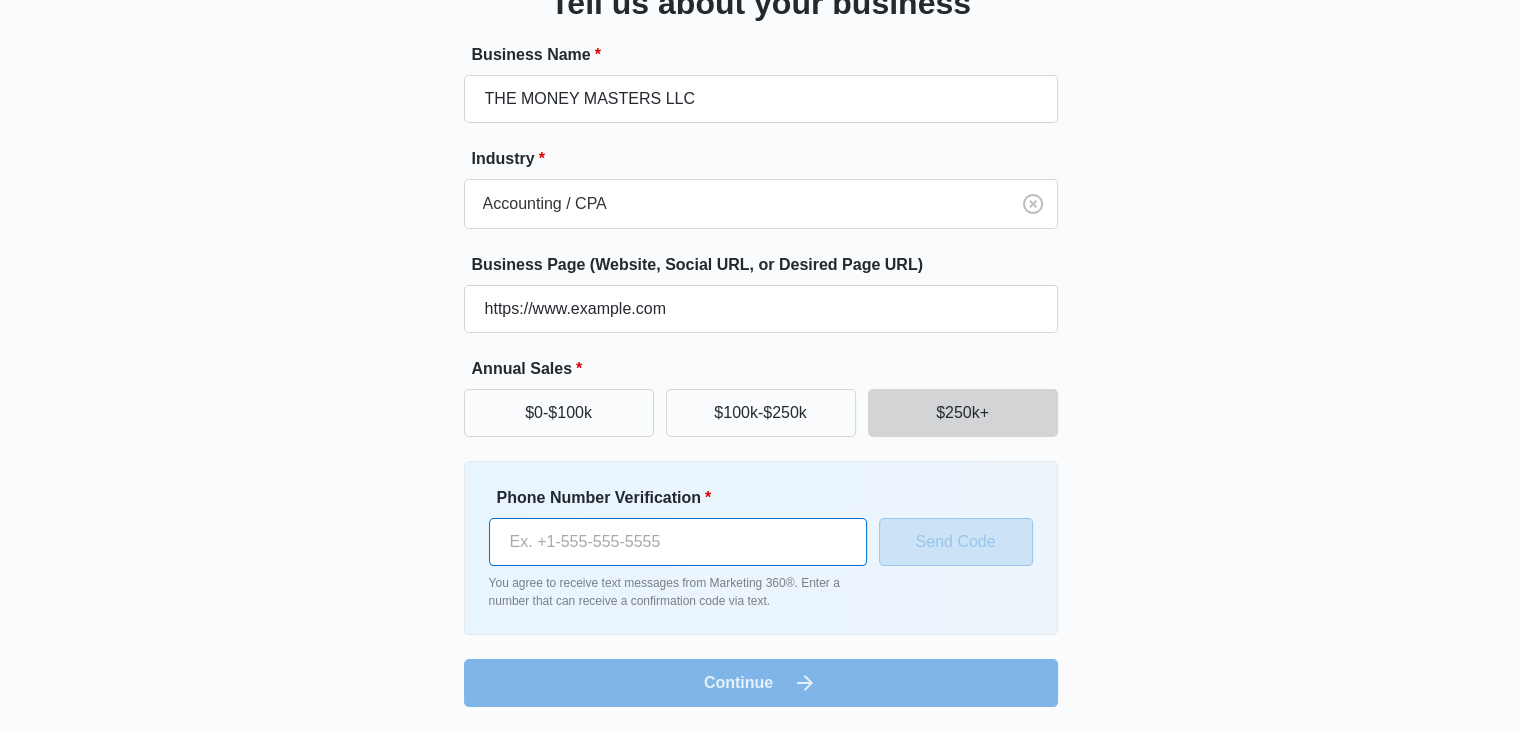 paste on "(555) [PHONE]" 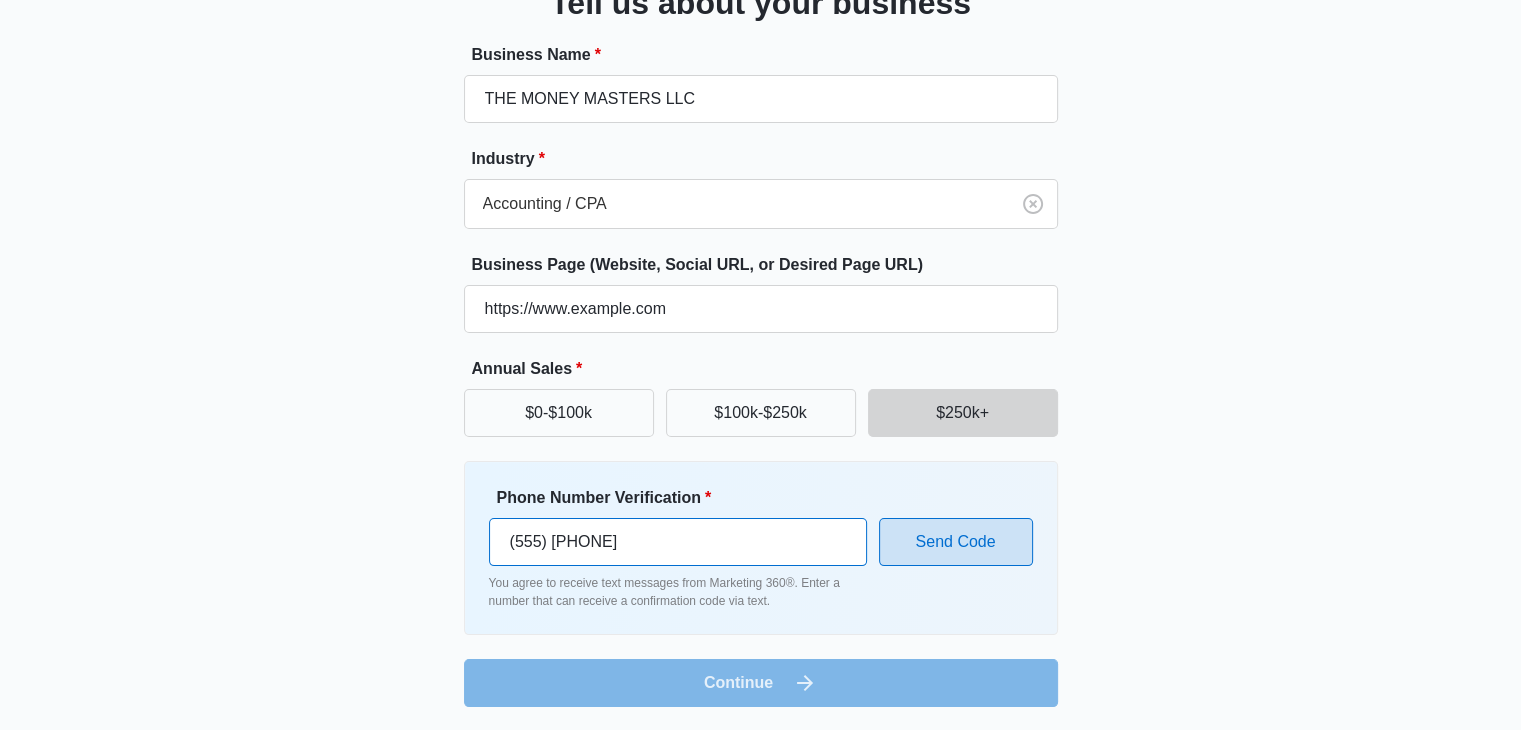 type on "(555) [PHONE]" 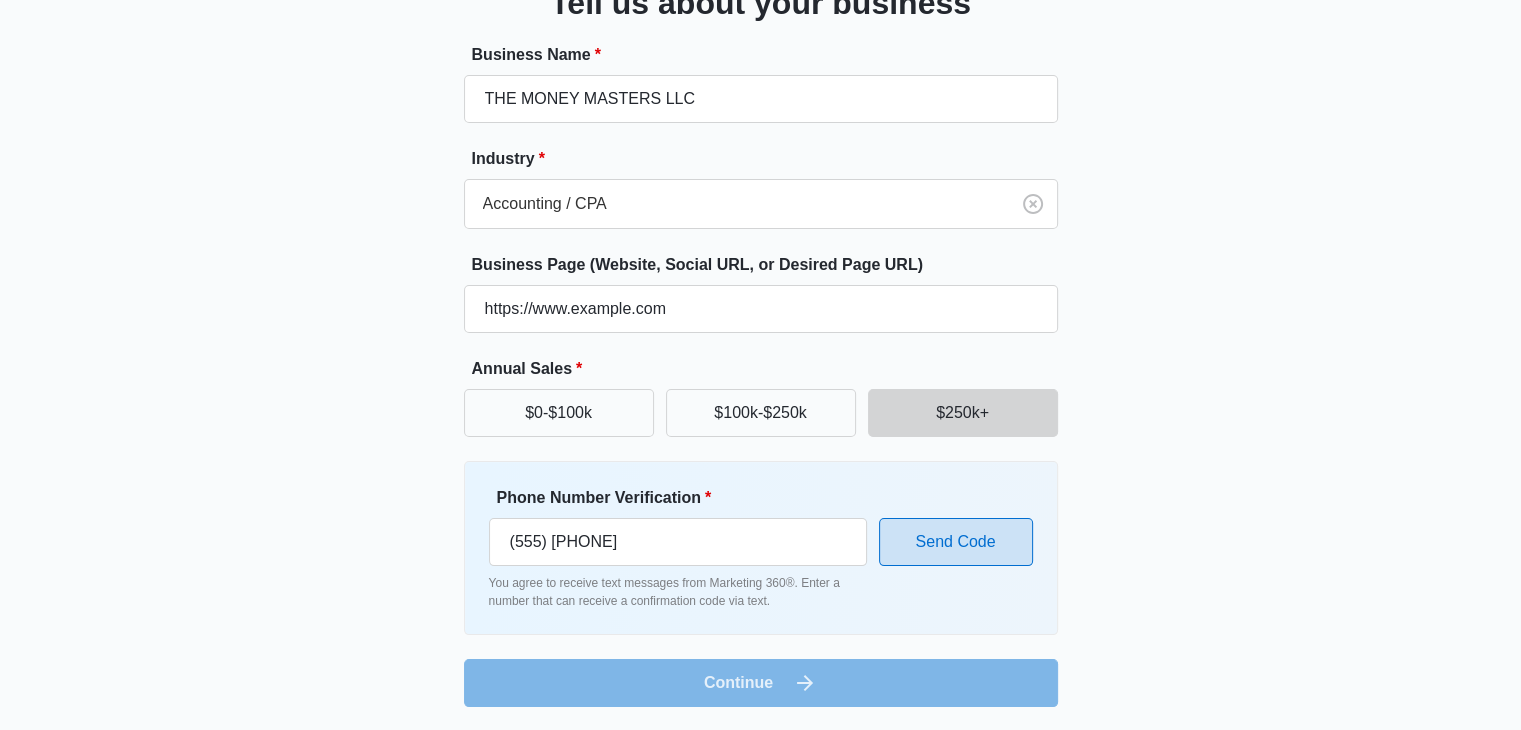click on "Send Code" at bounding box center [956, 542] 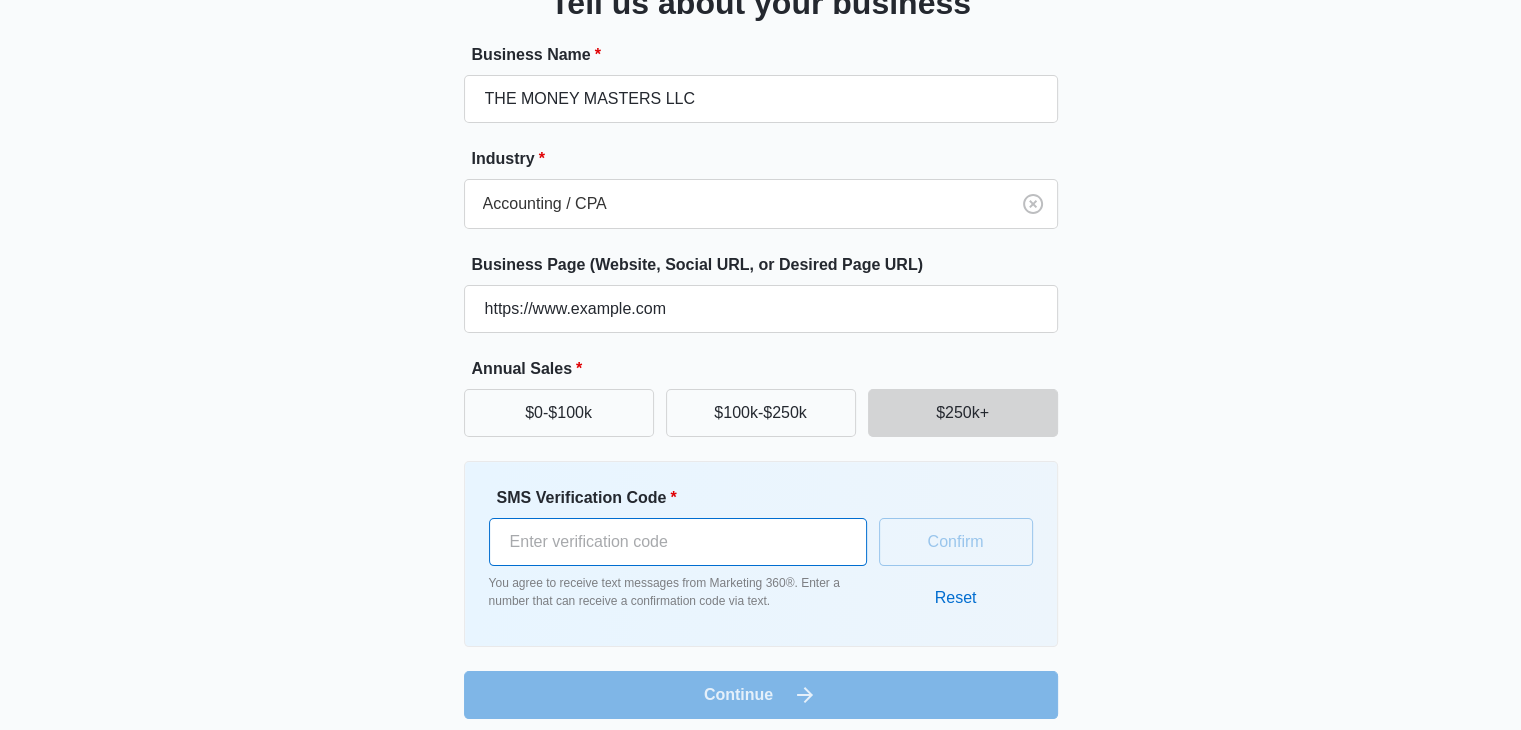 click on "SMS Verification Code *" at bounding box center [678, 542] 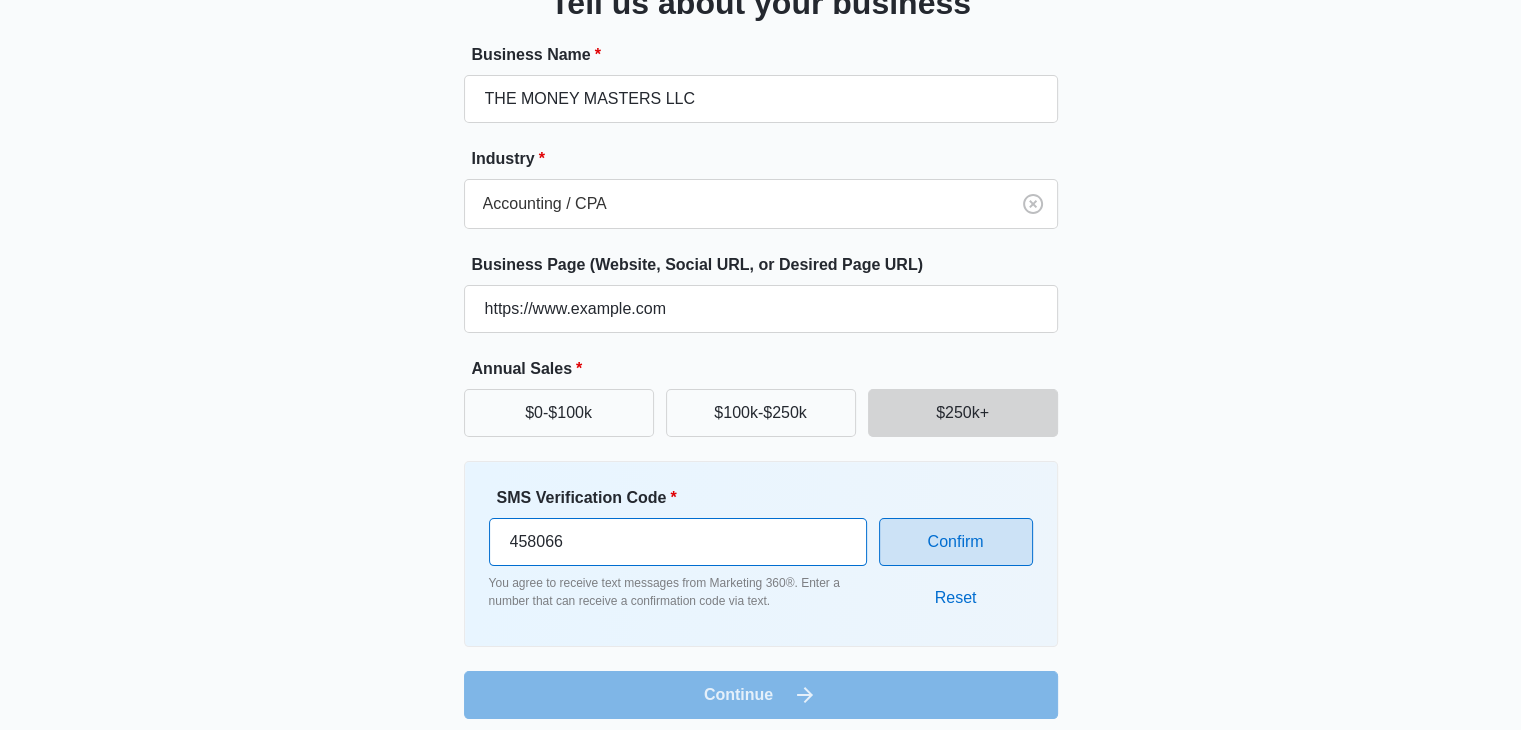 type on "458066" 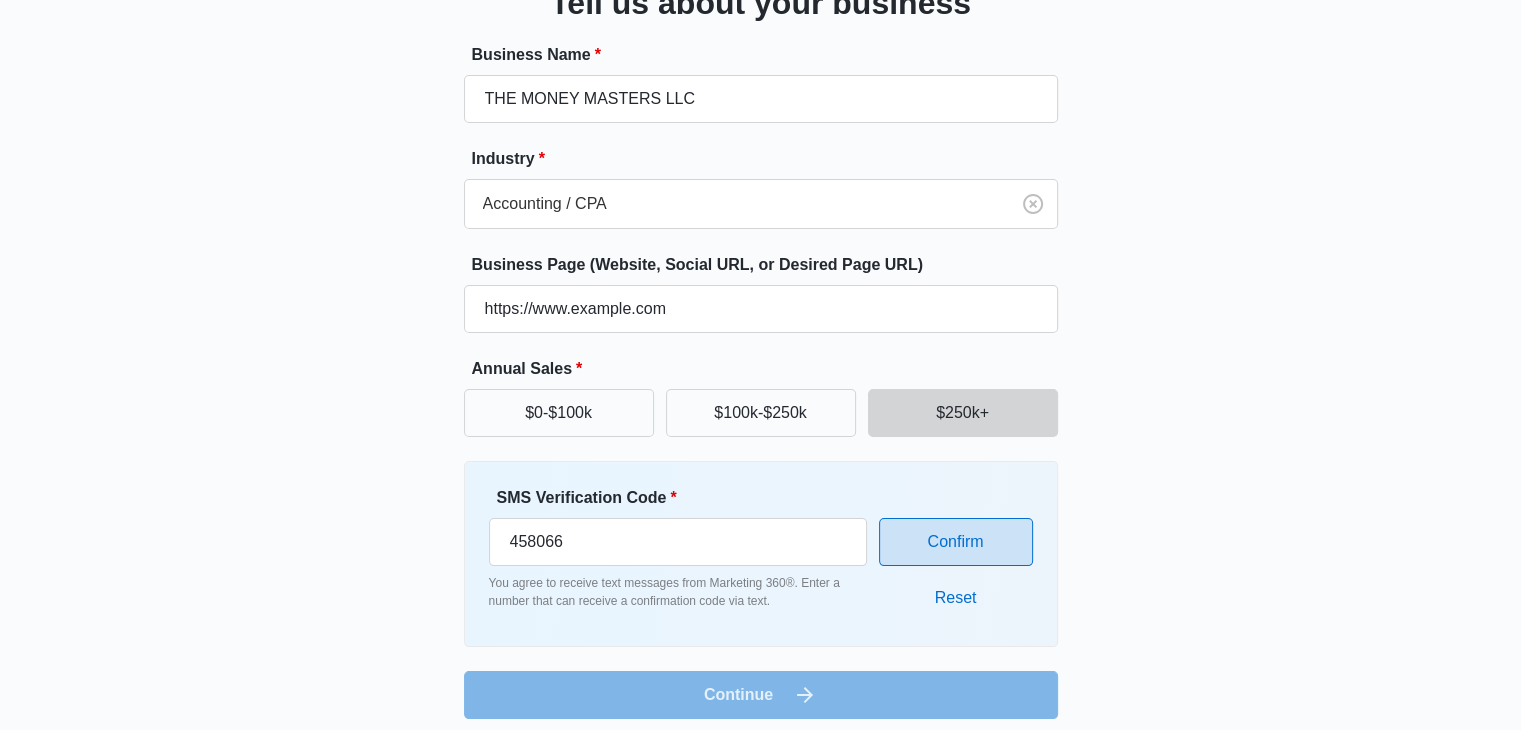 click on "Confirm" at bounding box center (956, 542) 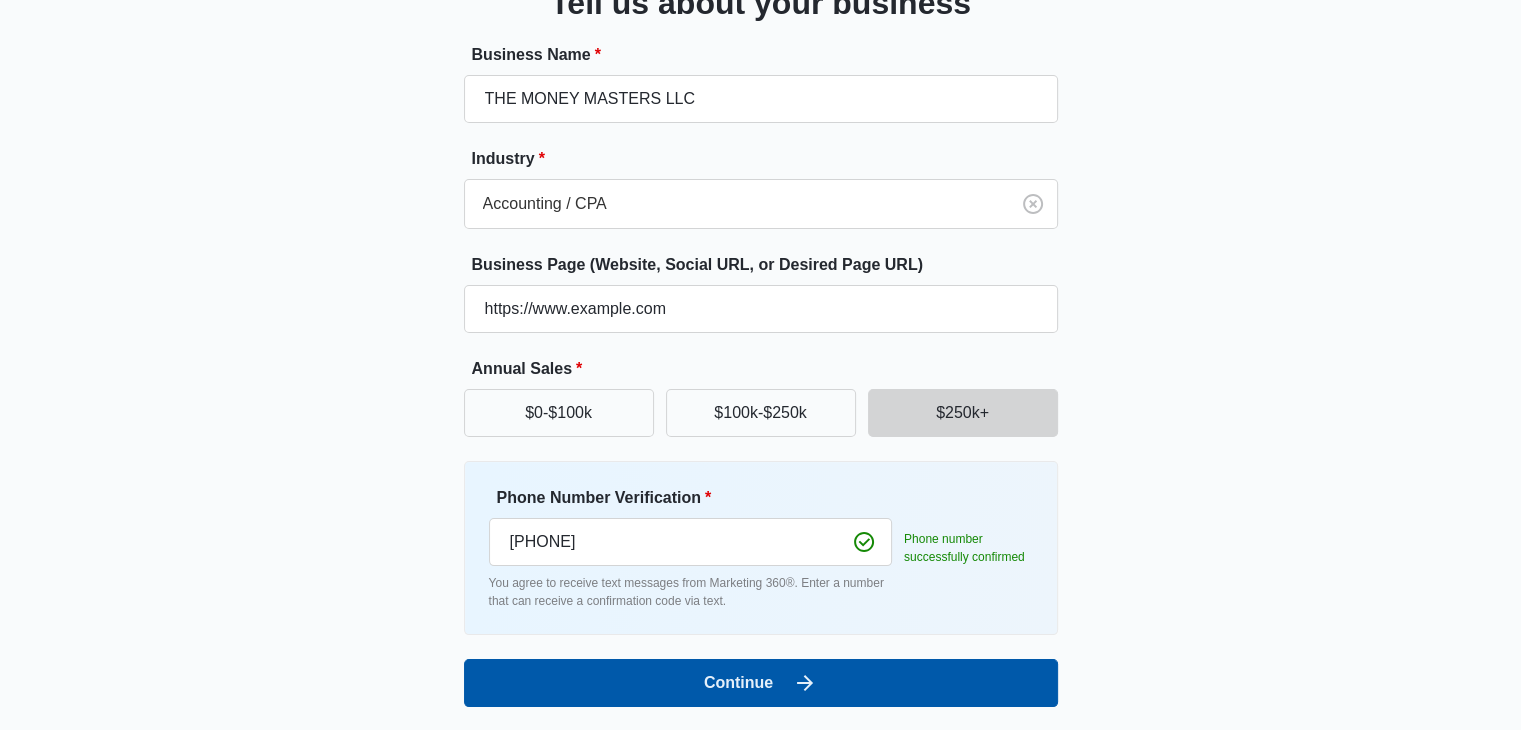 click on "Continue" at bounding box center (761, 683) 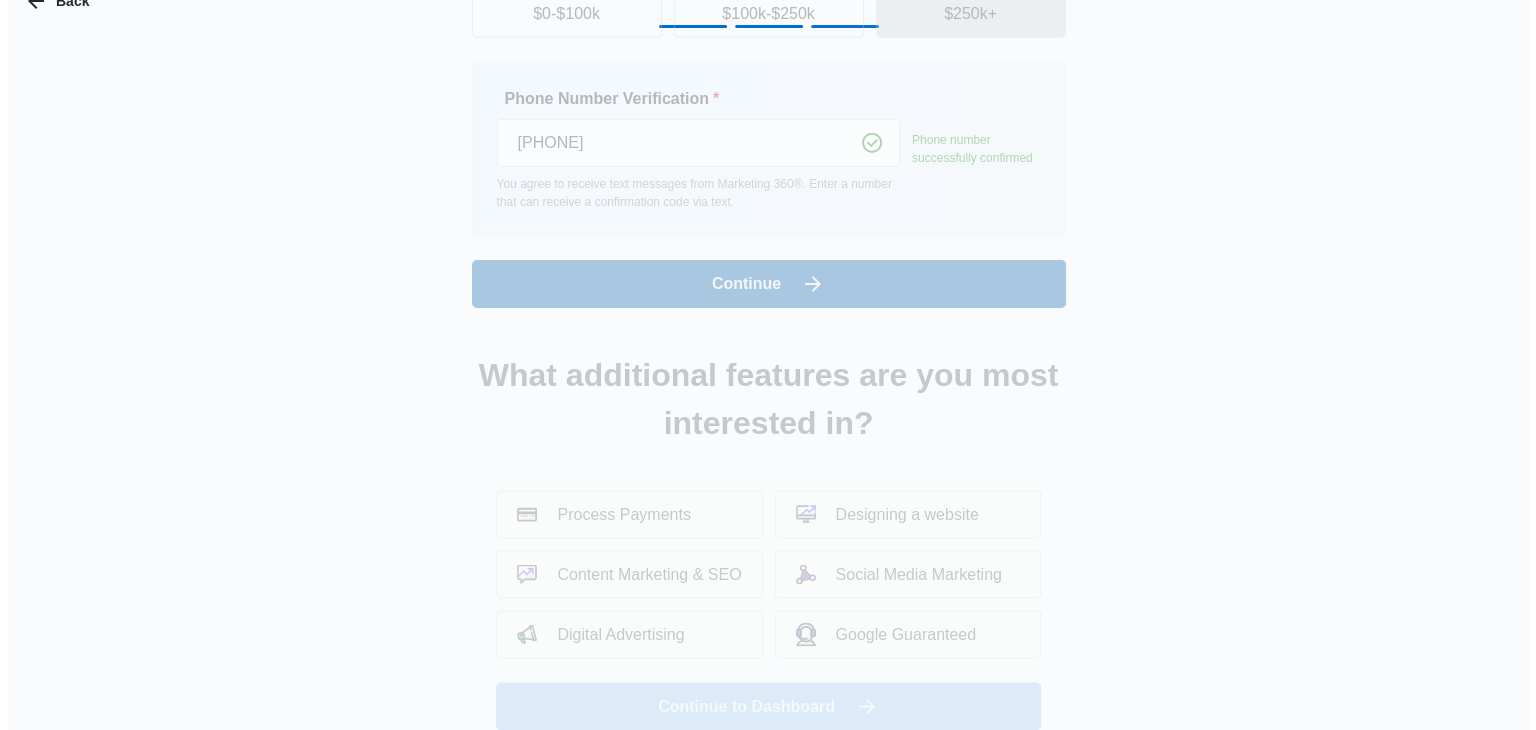 scroll, scrollTop: 0, scrollLeft: 0, axis: both 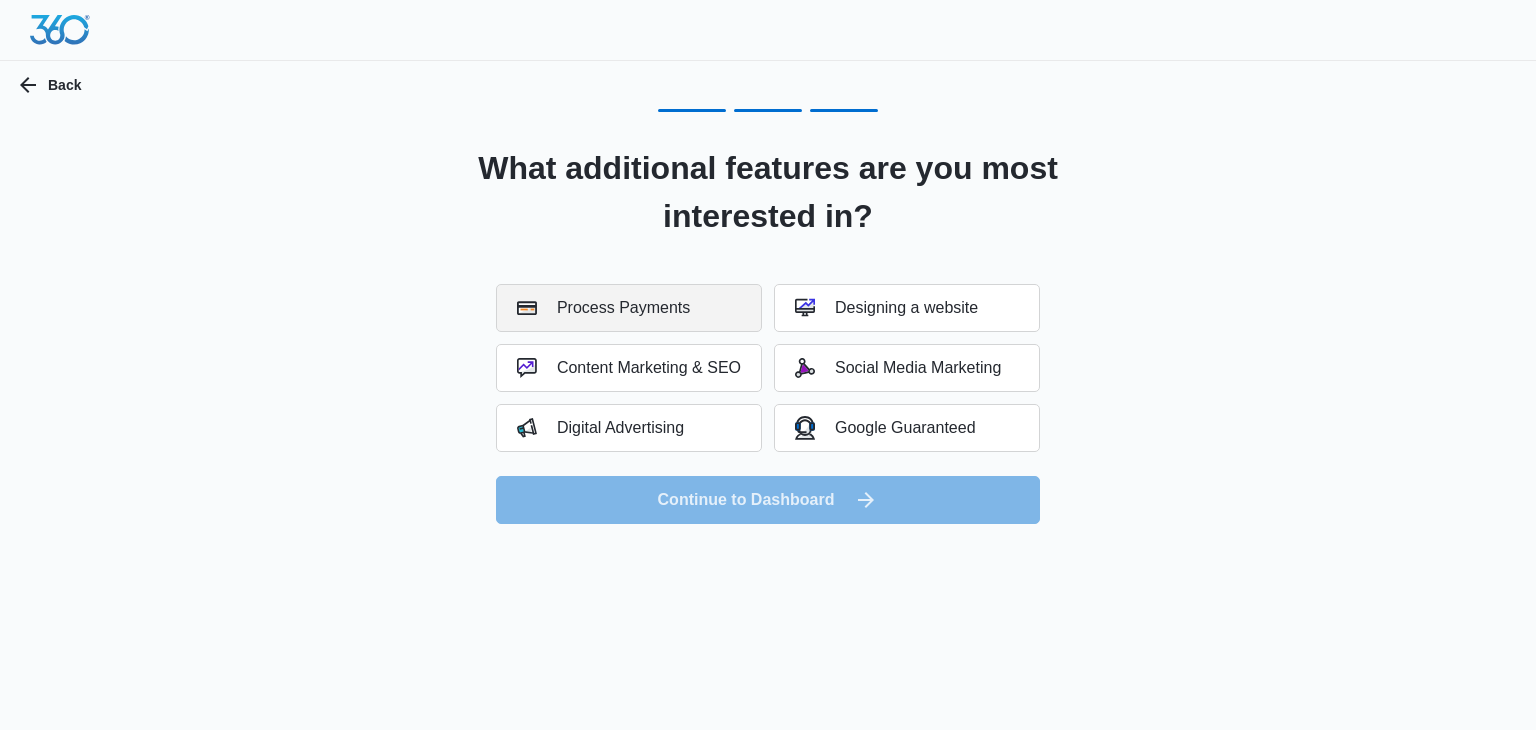 click on "Process Payments" at bounding box center [603, 308] 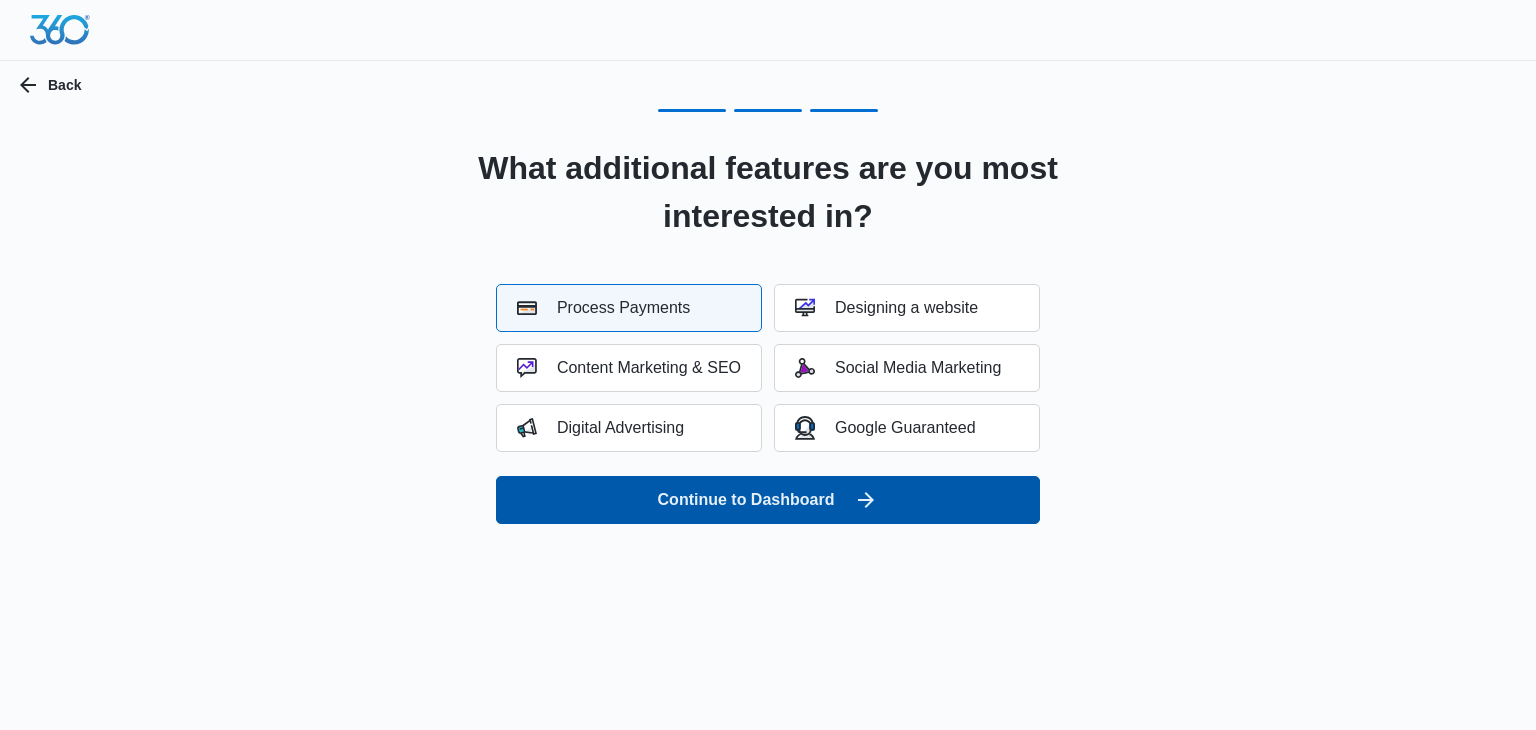 click on "Continue to Dashboard" at bounding box center [768, 500] 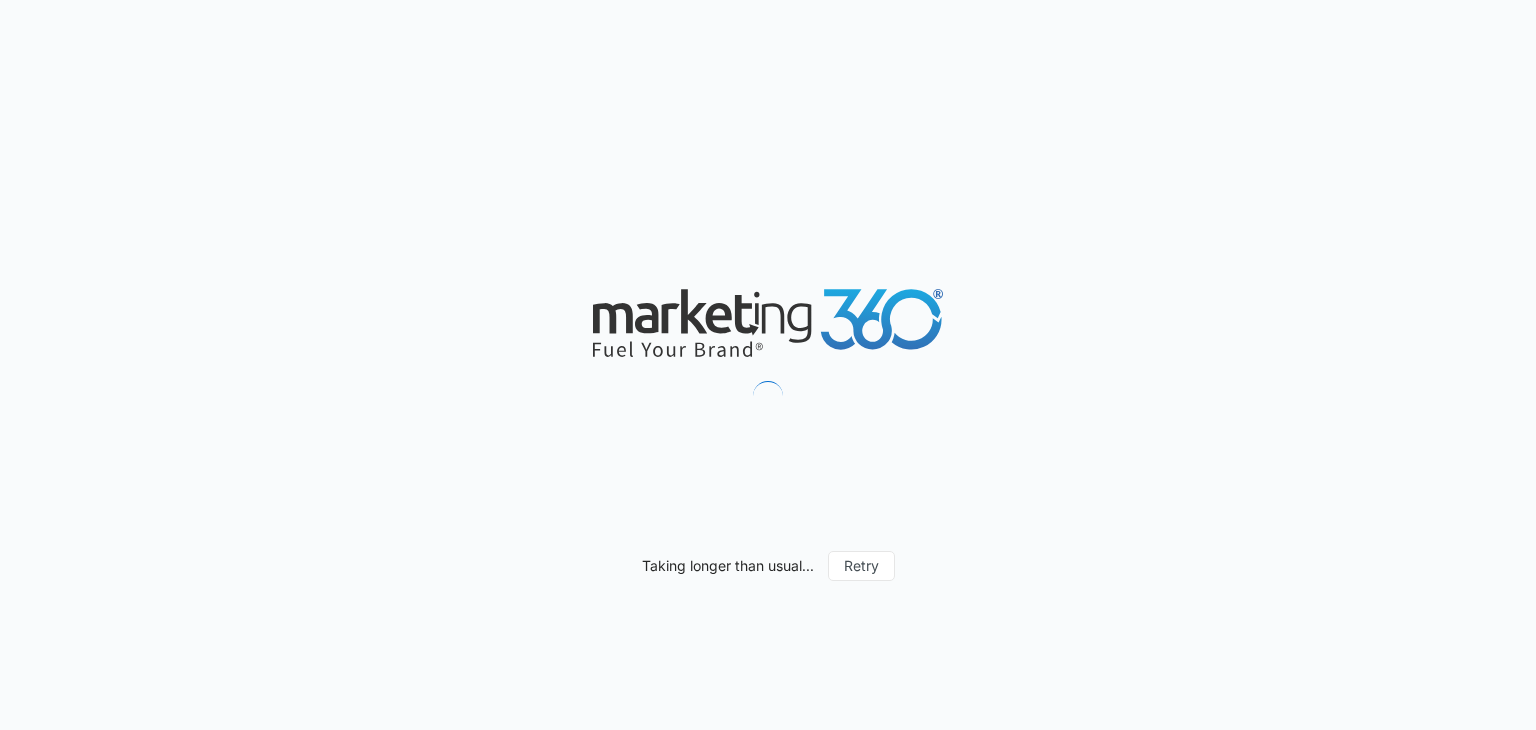 scroll, scrollTop: 0, scrollLeft: 0, axis: both 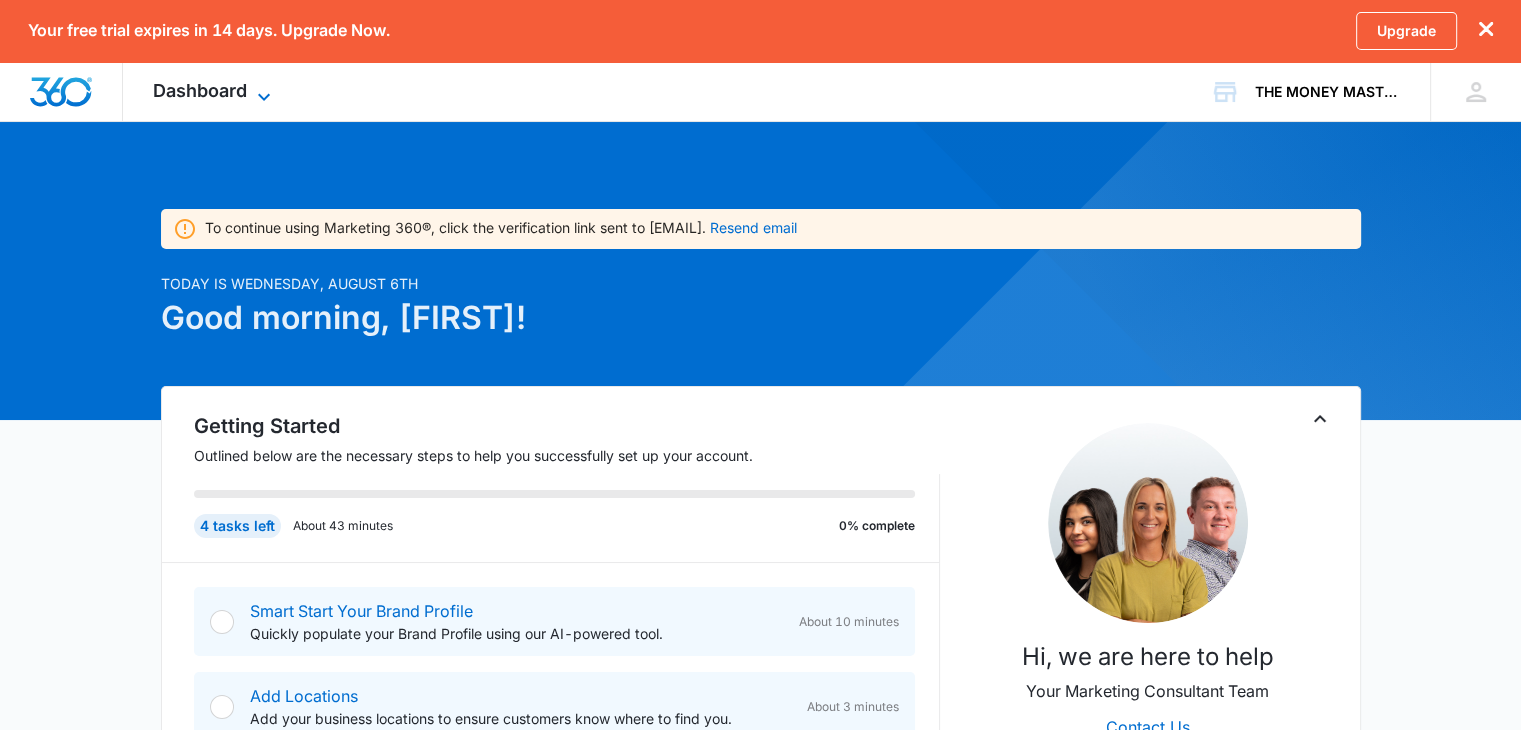 click 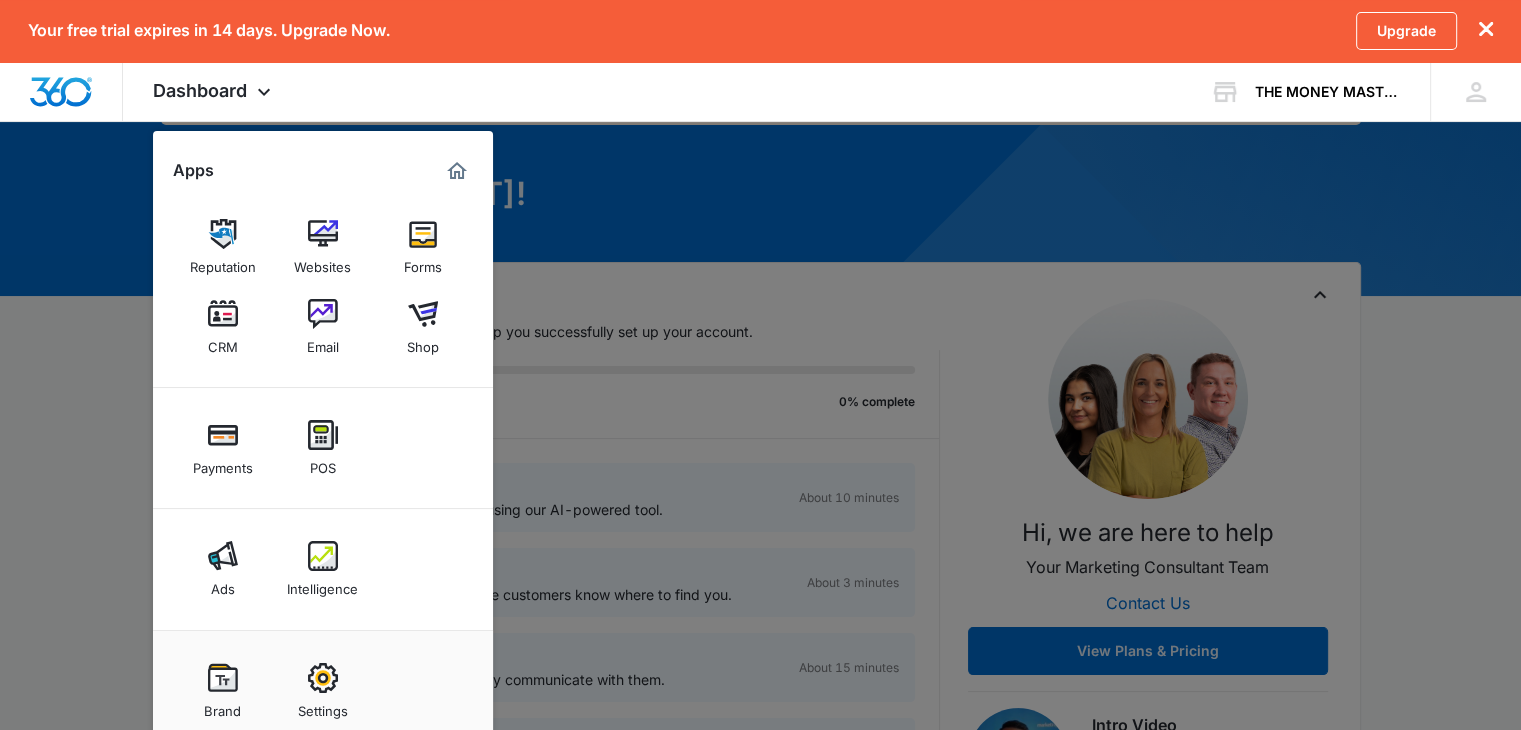 scroll, scrollTop: 200, scrollLeft: 0, axis: vertical 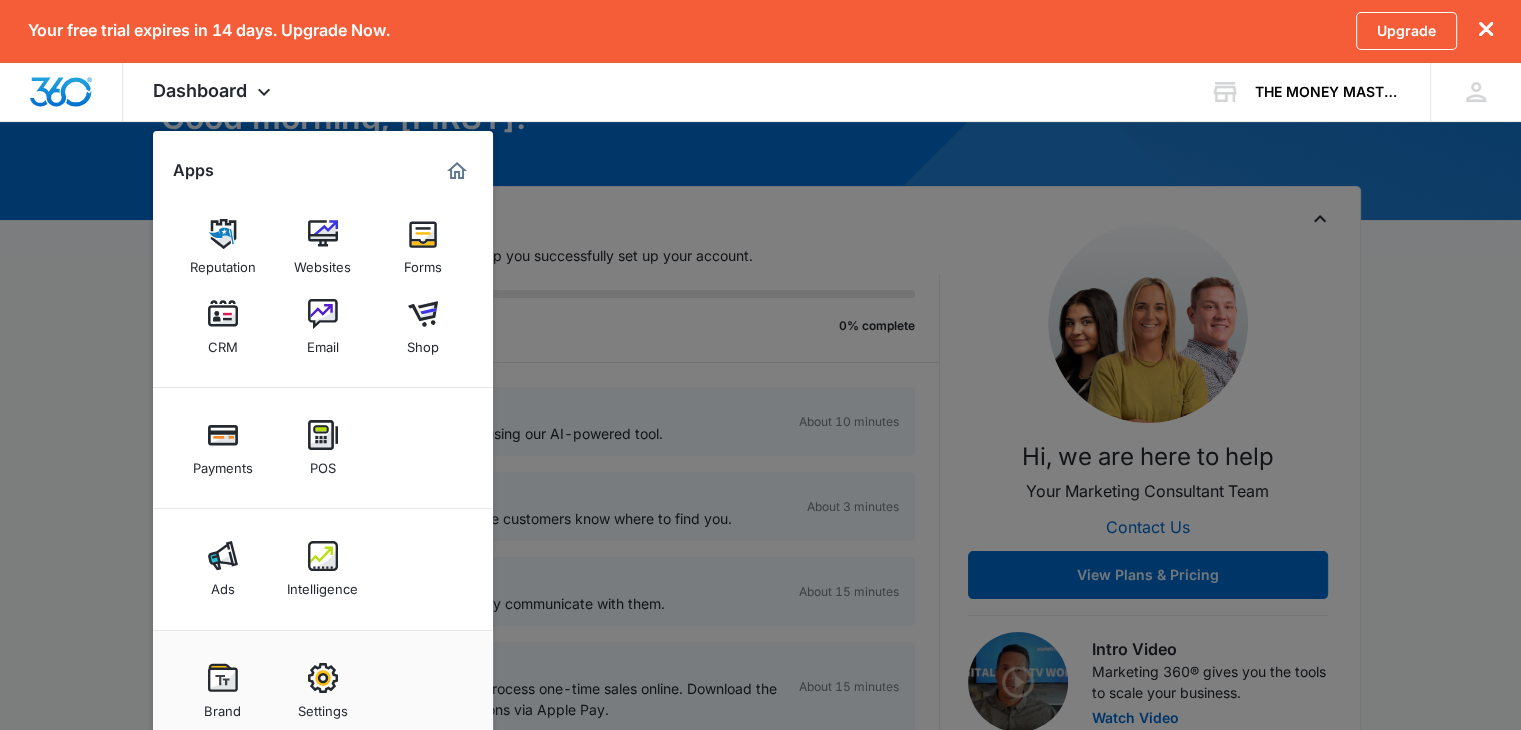 click at bounding box center [760, 365] 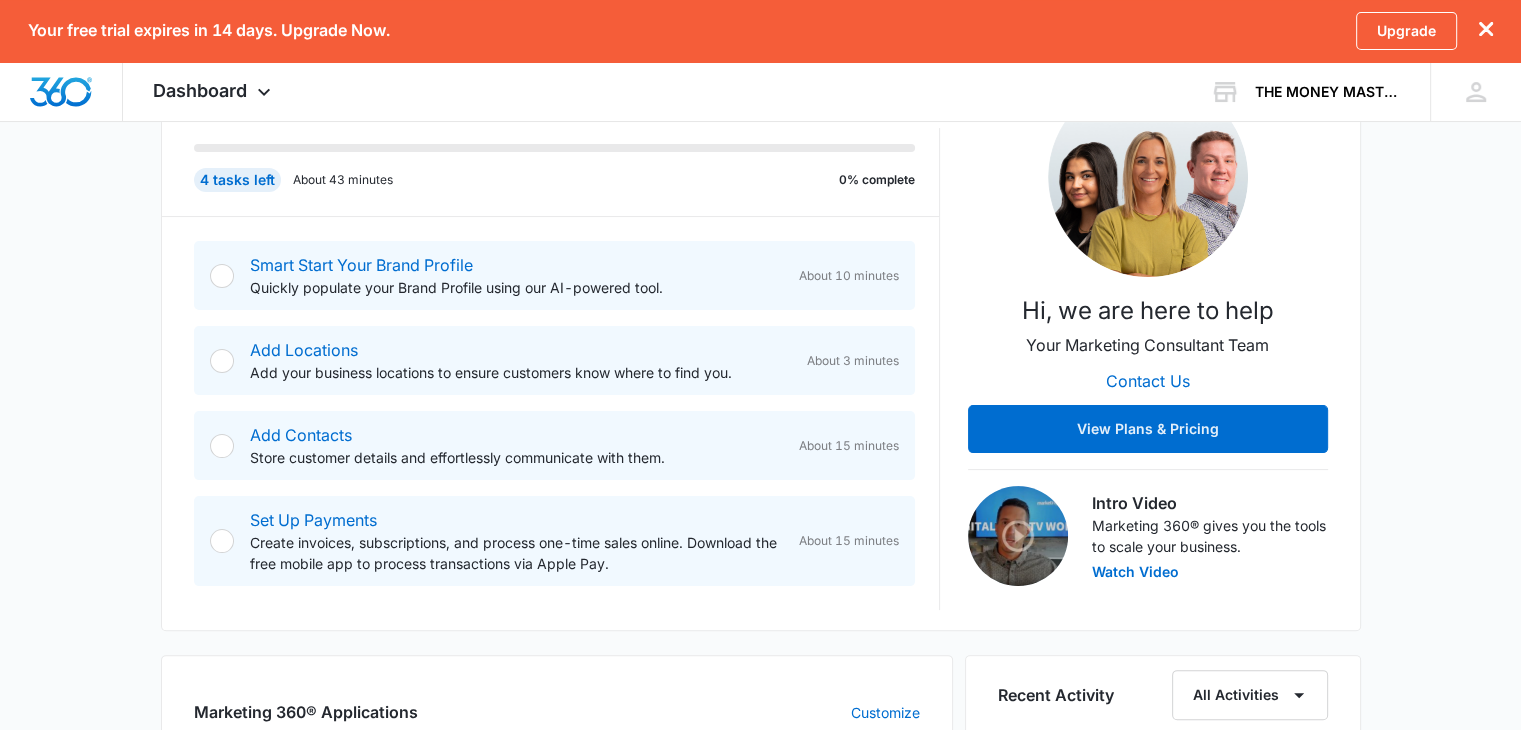 scroll, scrollTop: 600, scrollLeft: 0, axis: vertical 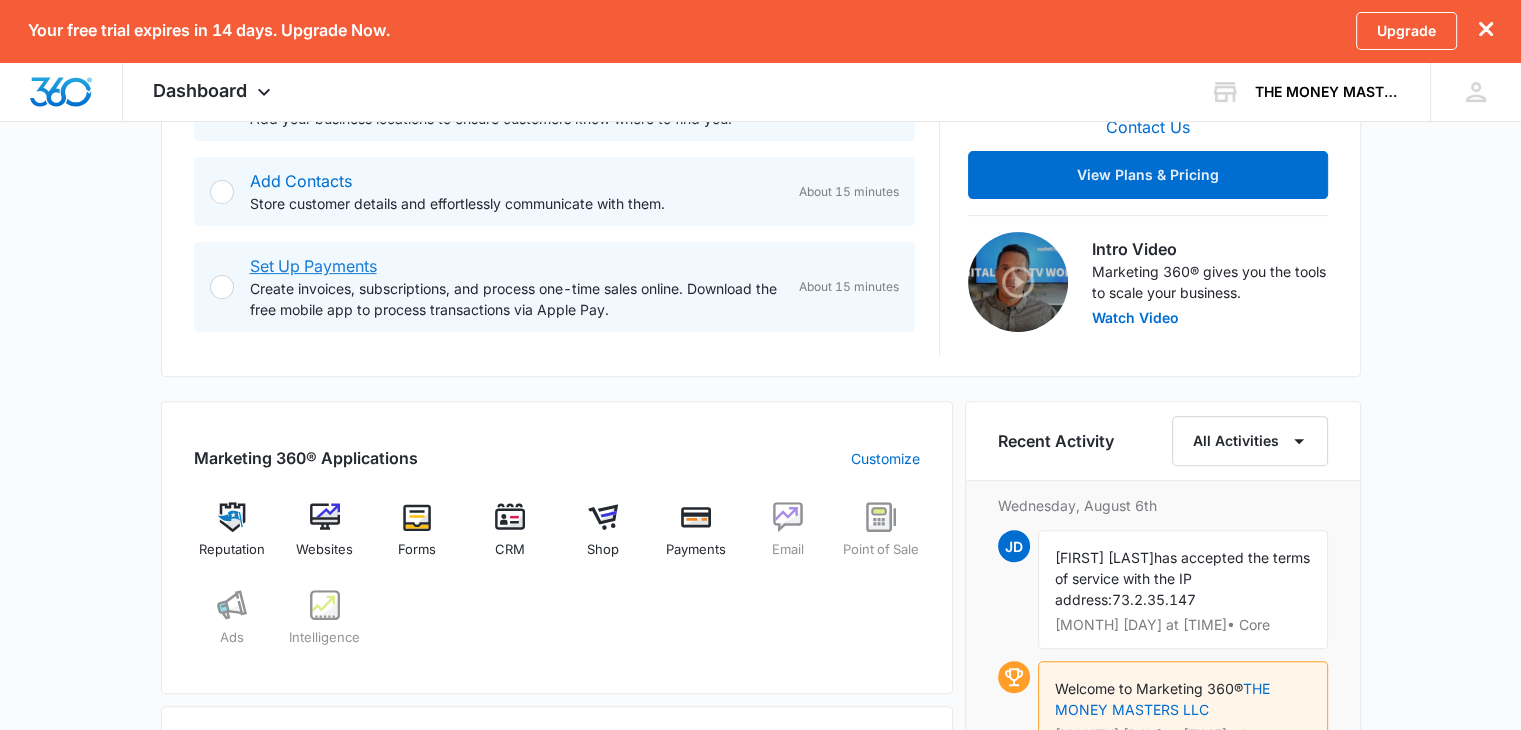 click on "Set Up Payments" at bounding box center [313, 266] 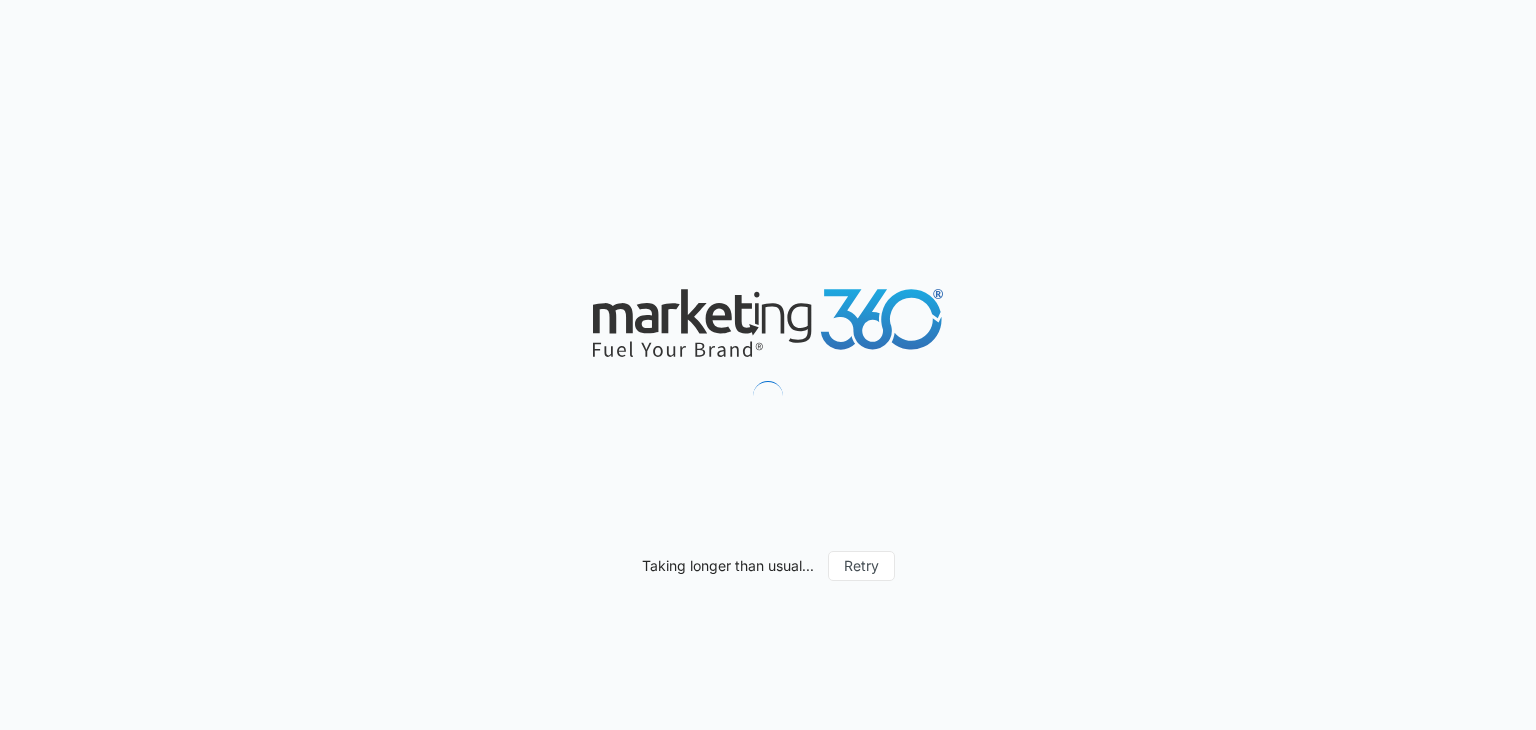 scroll, scrollTop: 0, scrollLeft: 0, axis: both 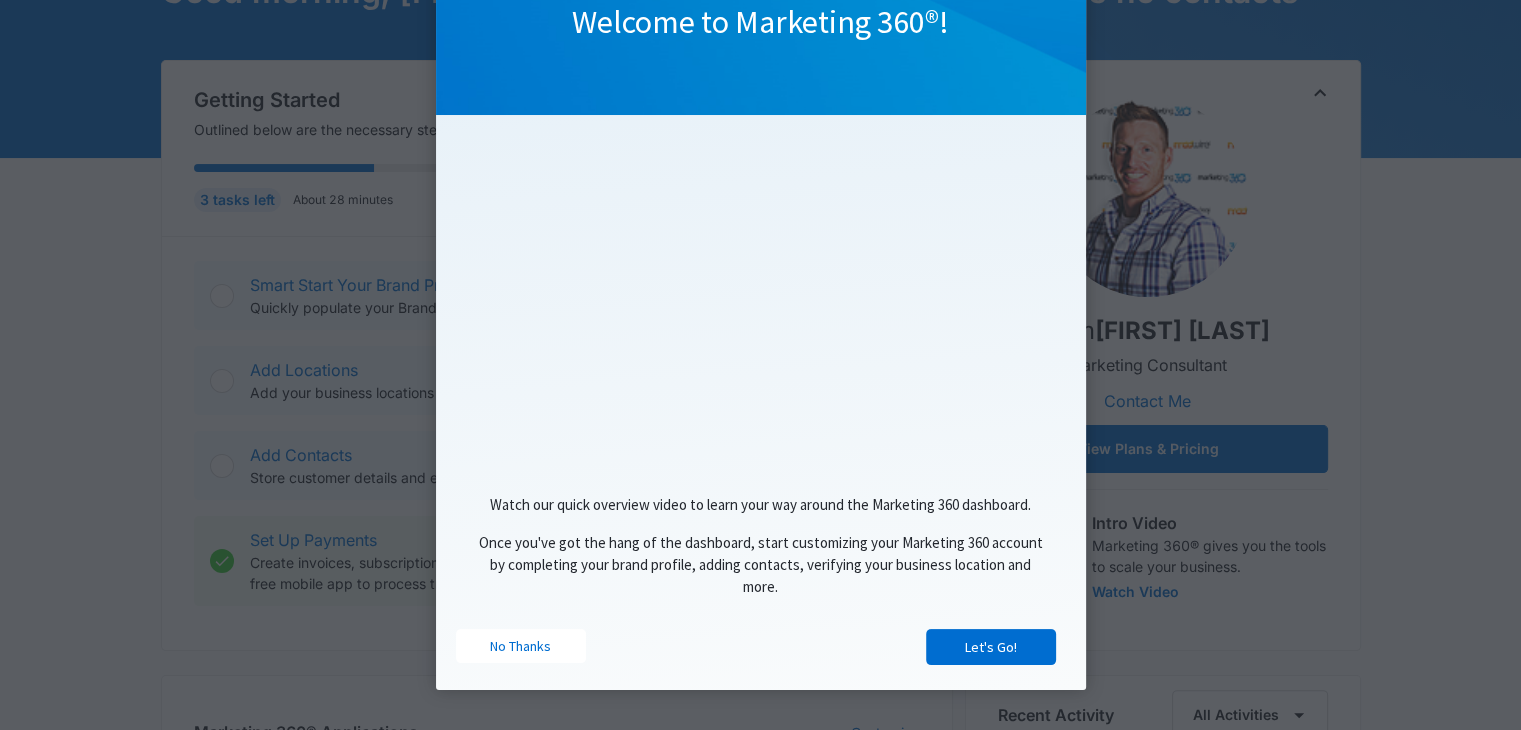 click on "Let's Go!" at bounding box center (991, 647) 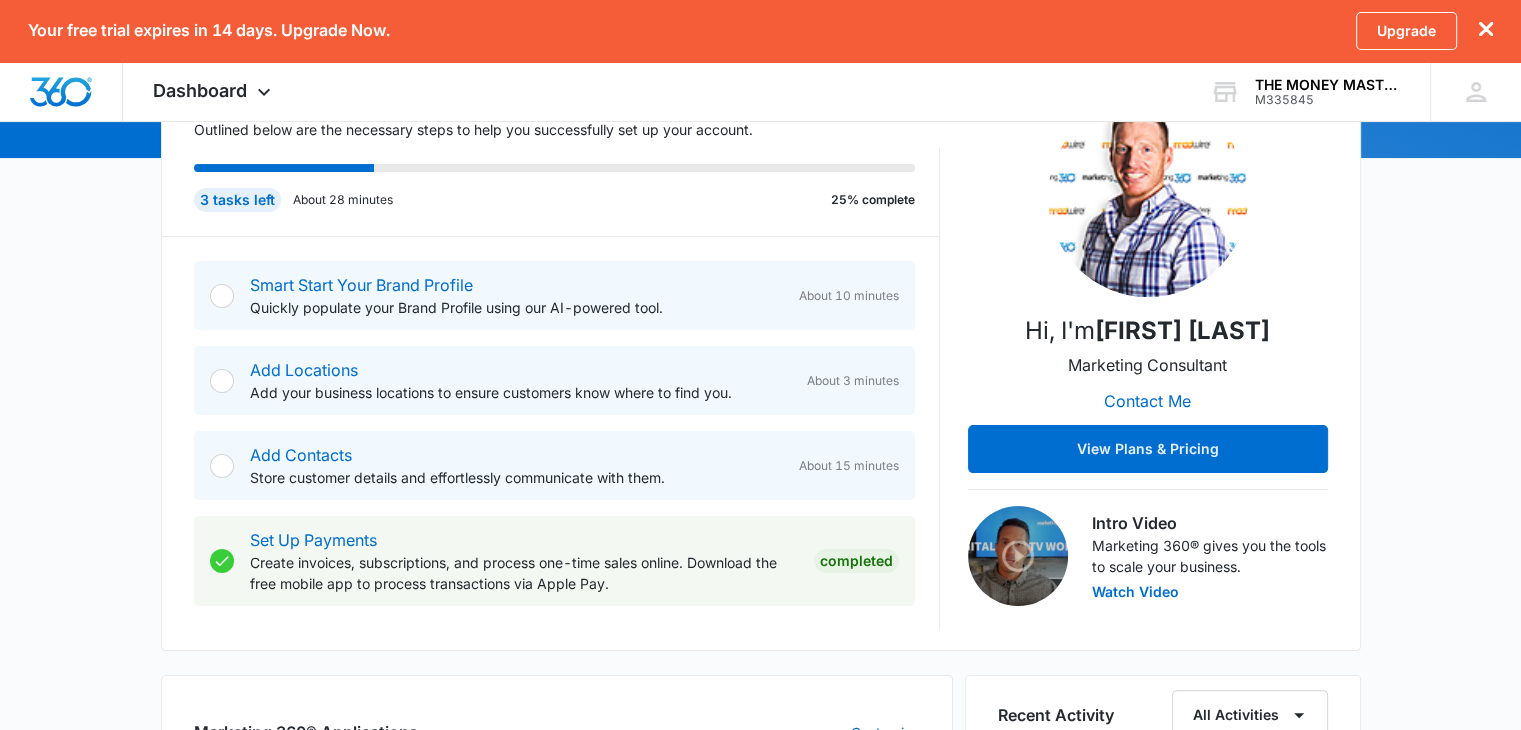 scroll, scrollTop: 0, scrollLeft: 0, axis: both 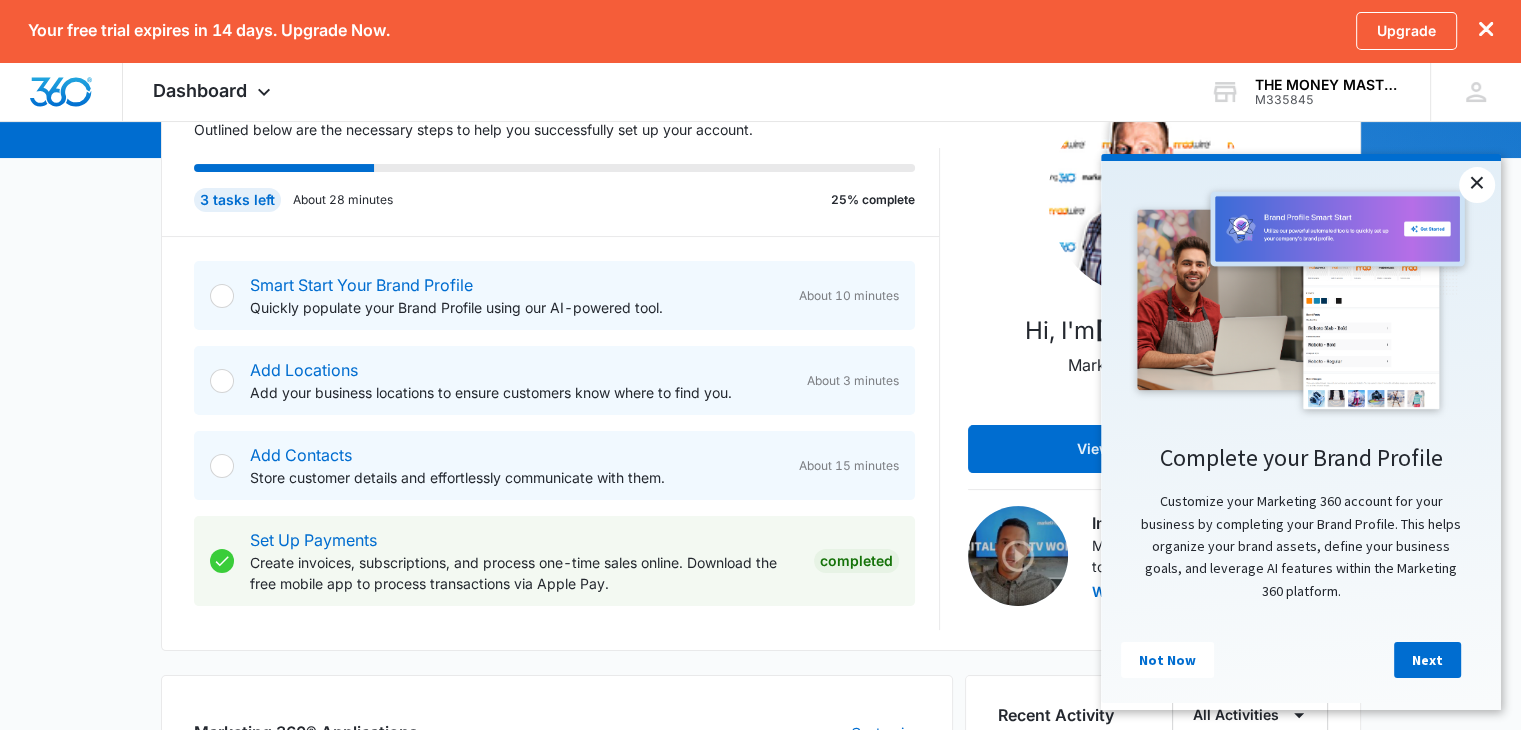 click on "×" at bounding box center [1477, 185] 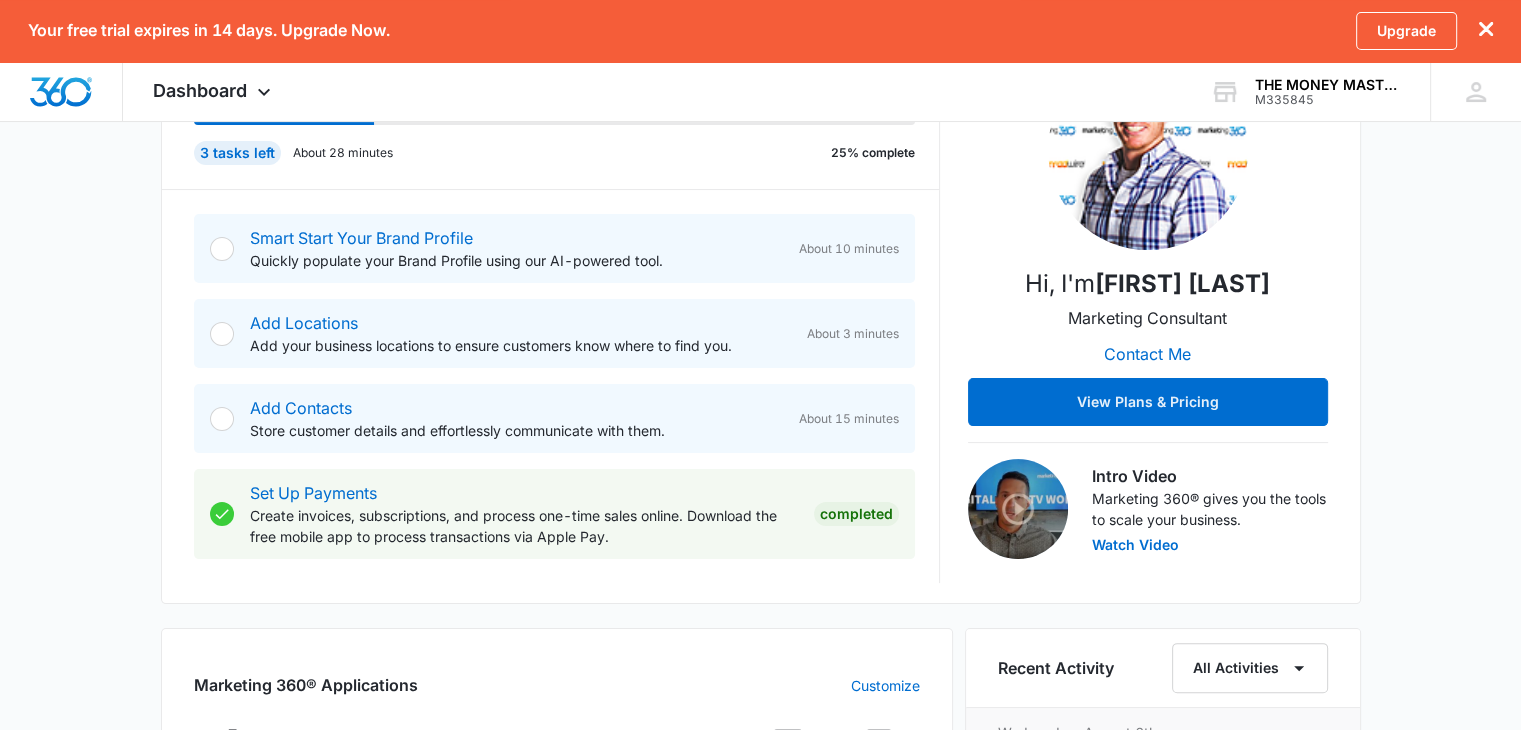 scroll, scrollTop: 262, scrollLeft: 0, axis: vertical 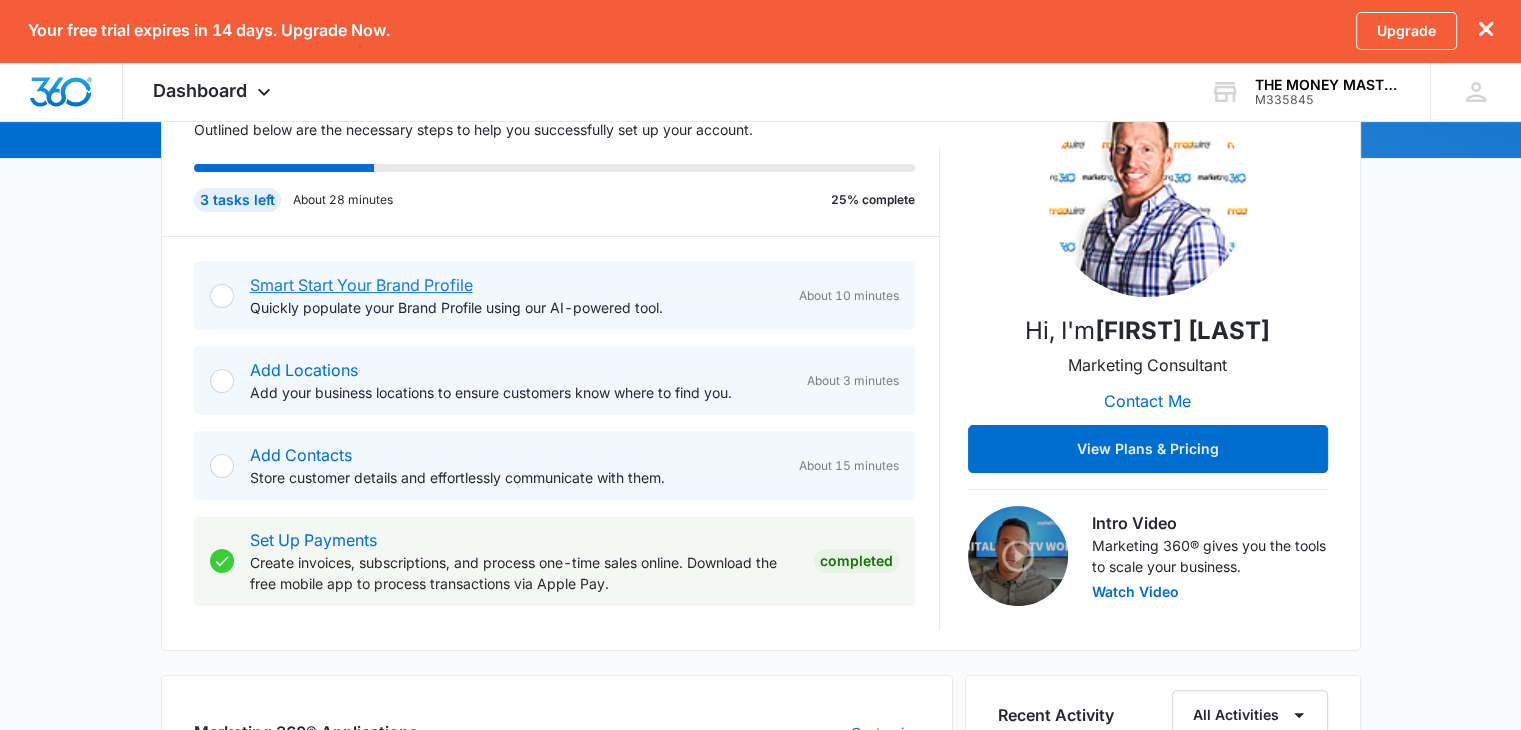 click on "Smart Start Your Brand Profile" at bounding box center (361, 285) 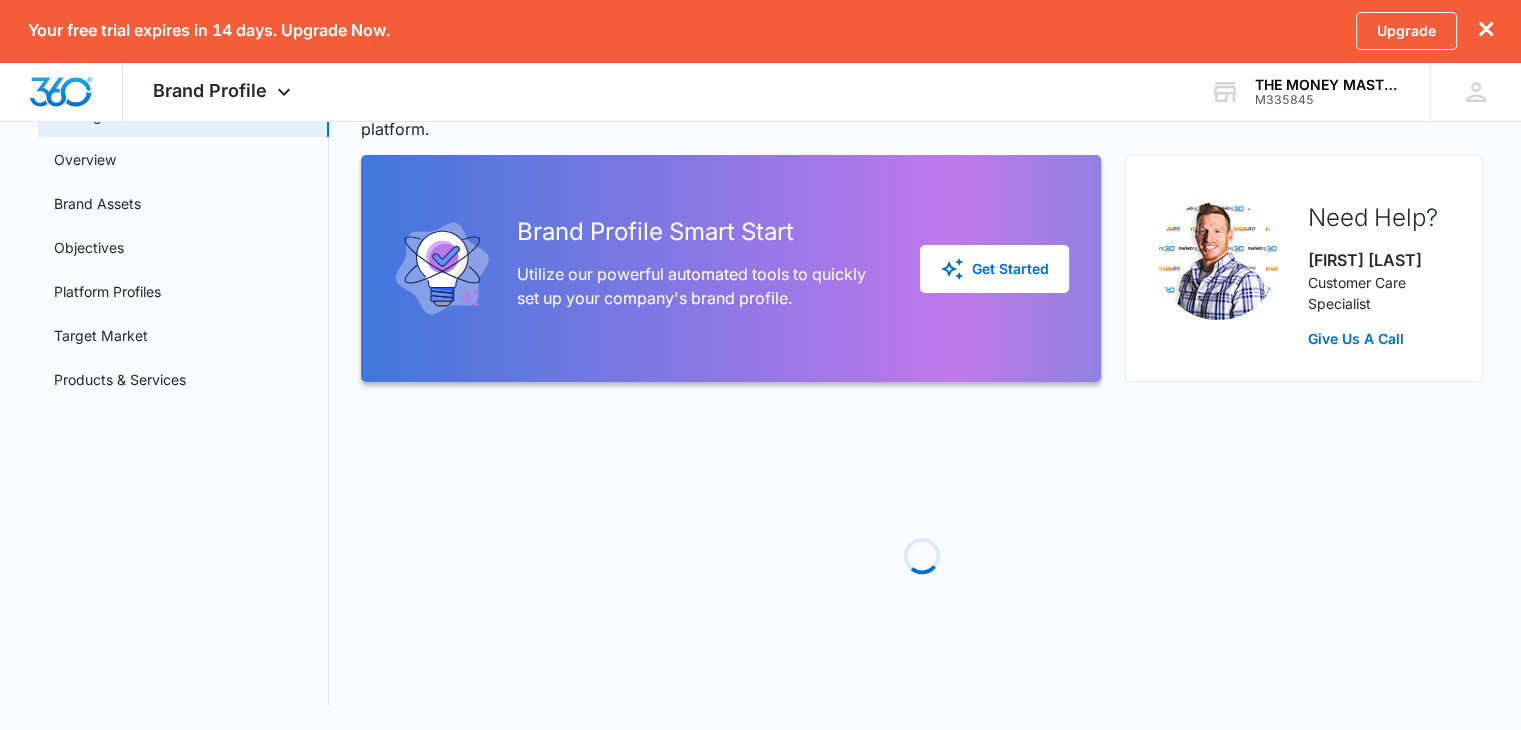 scroll, scrollTop: 0, scrollLeft: 0, axis: both 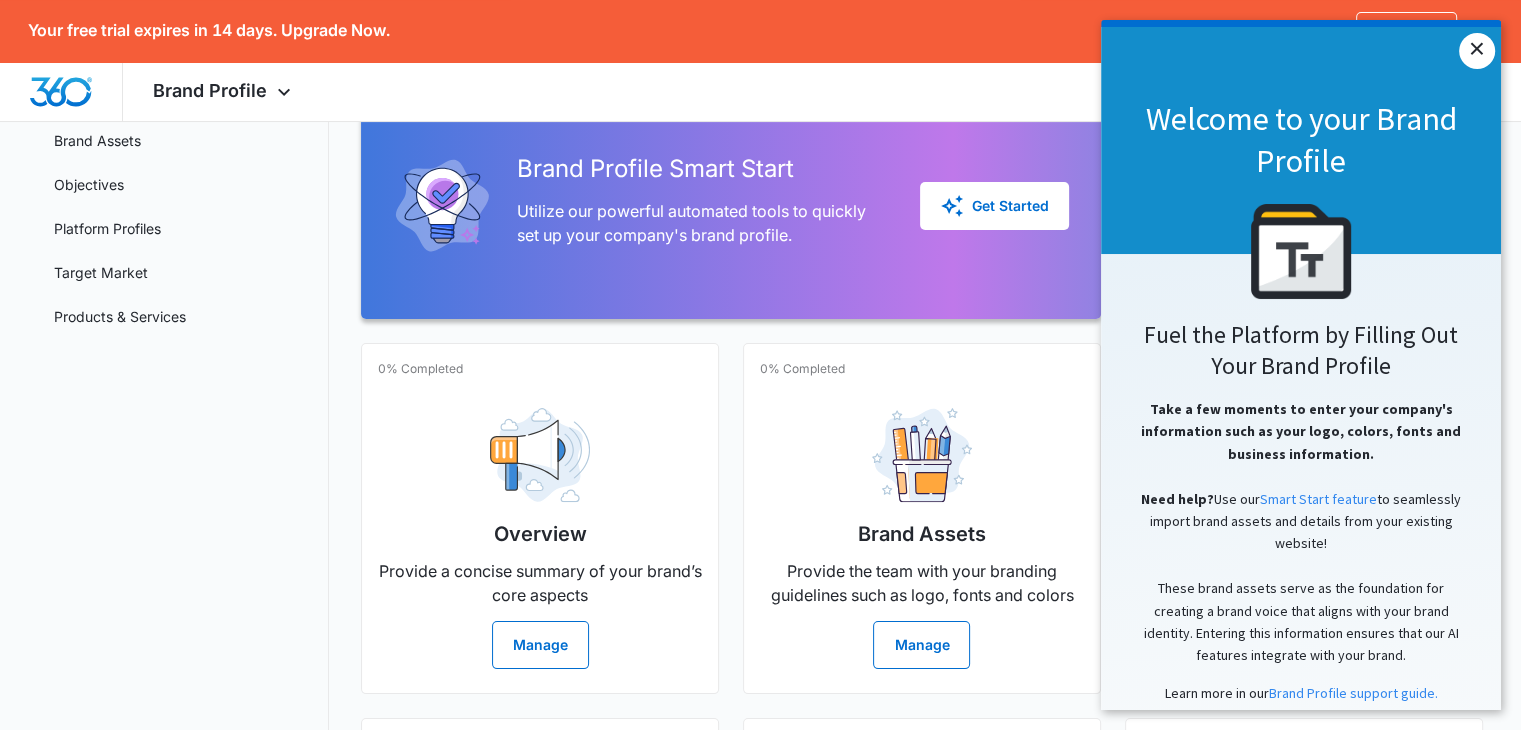 click on "×" at bounding box center [1477, 51] 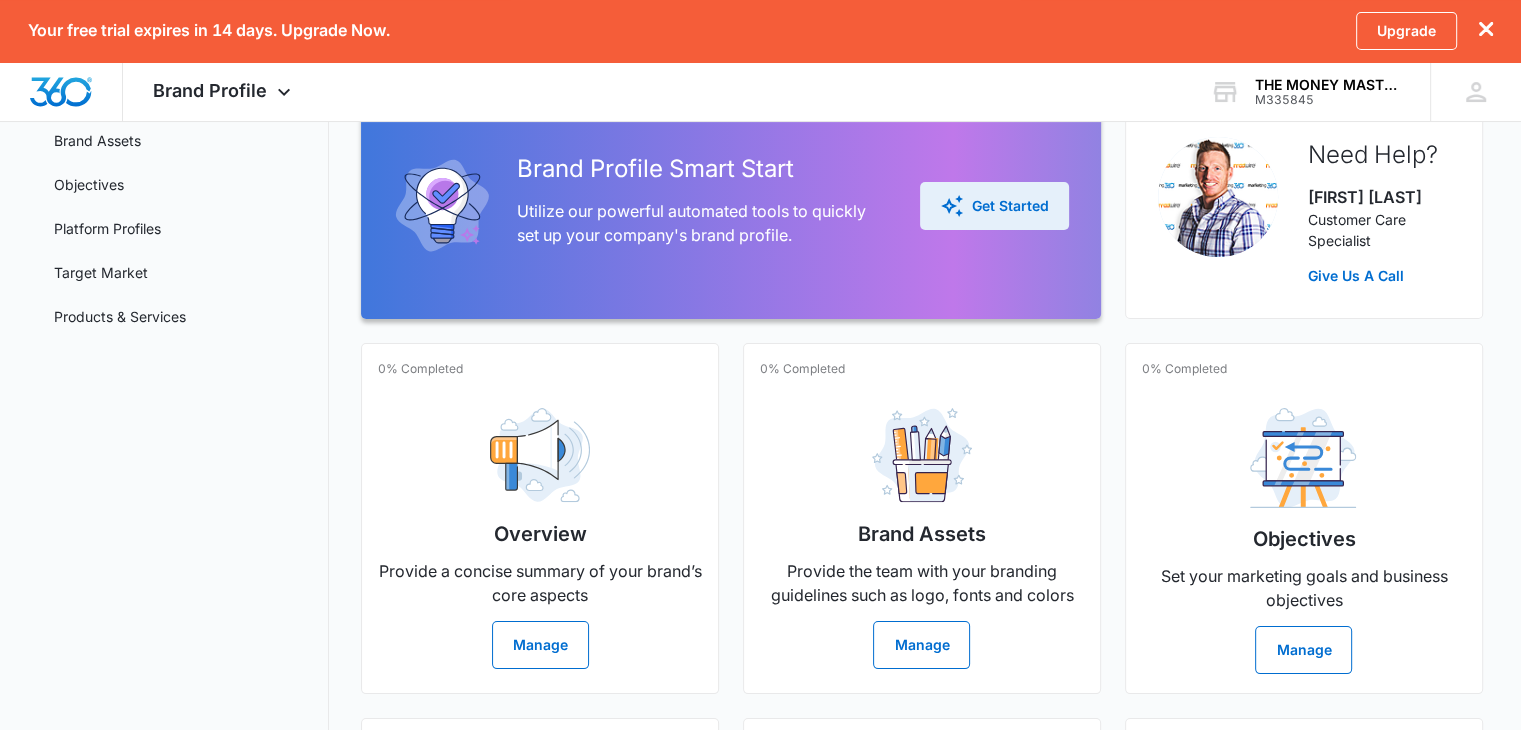 click on "Get Started" at bounding box center (994, 206) 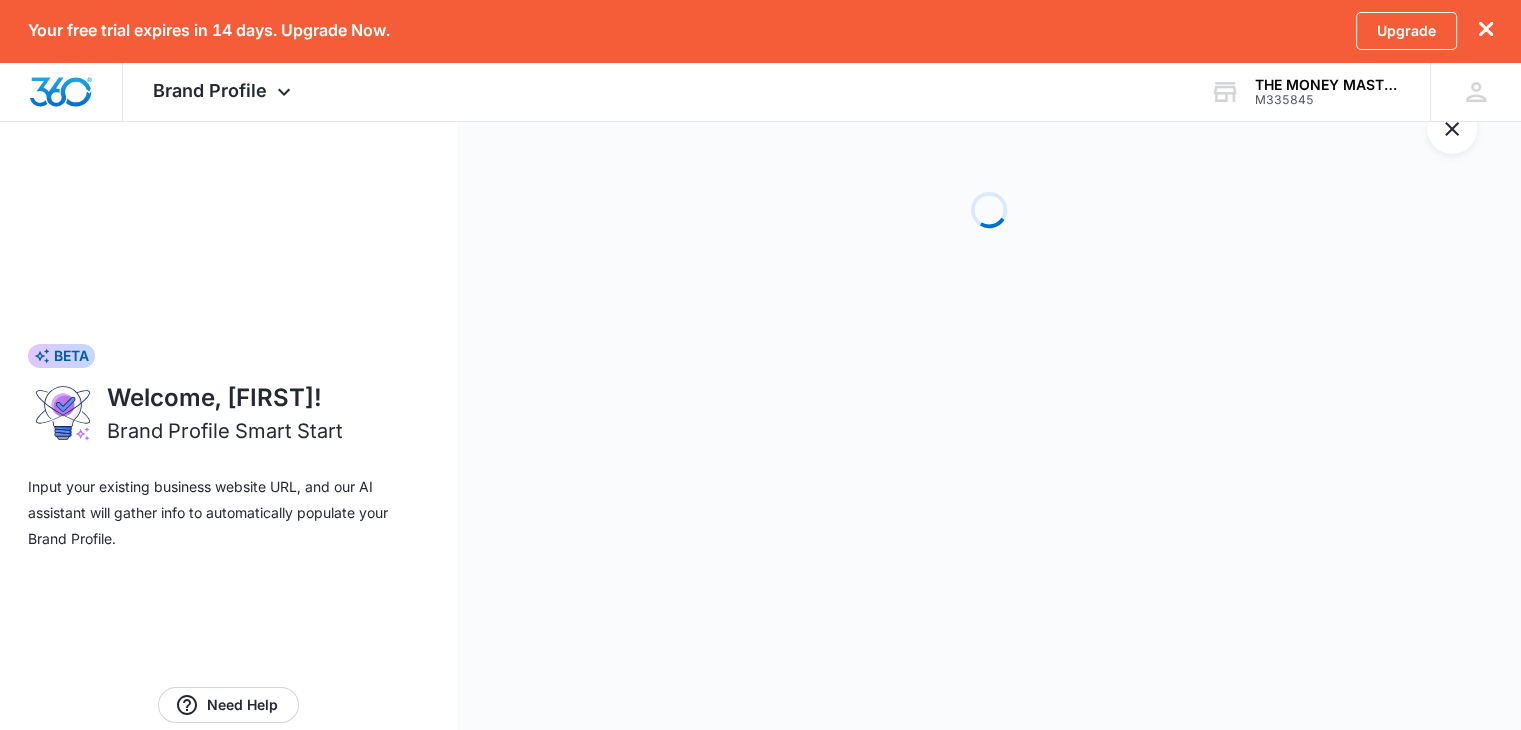 scroll, scrollTop: 0, scrollLeft: 0, axis: both 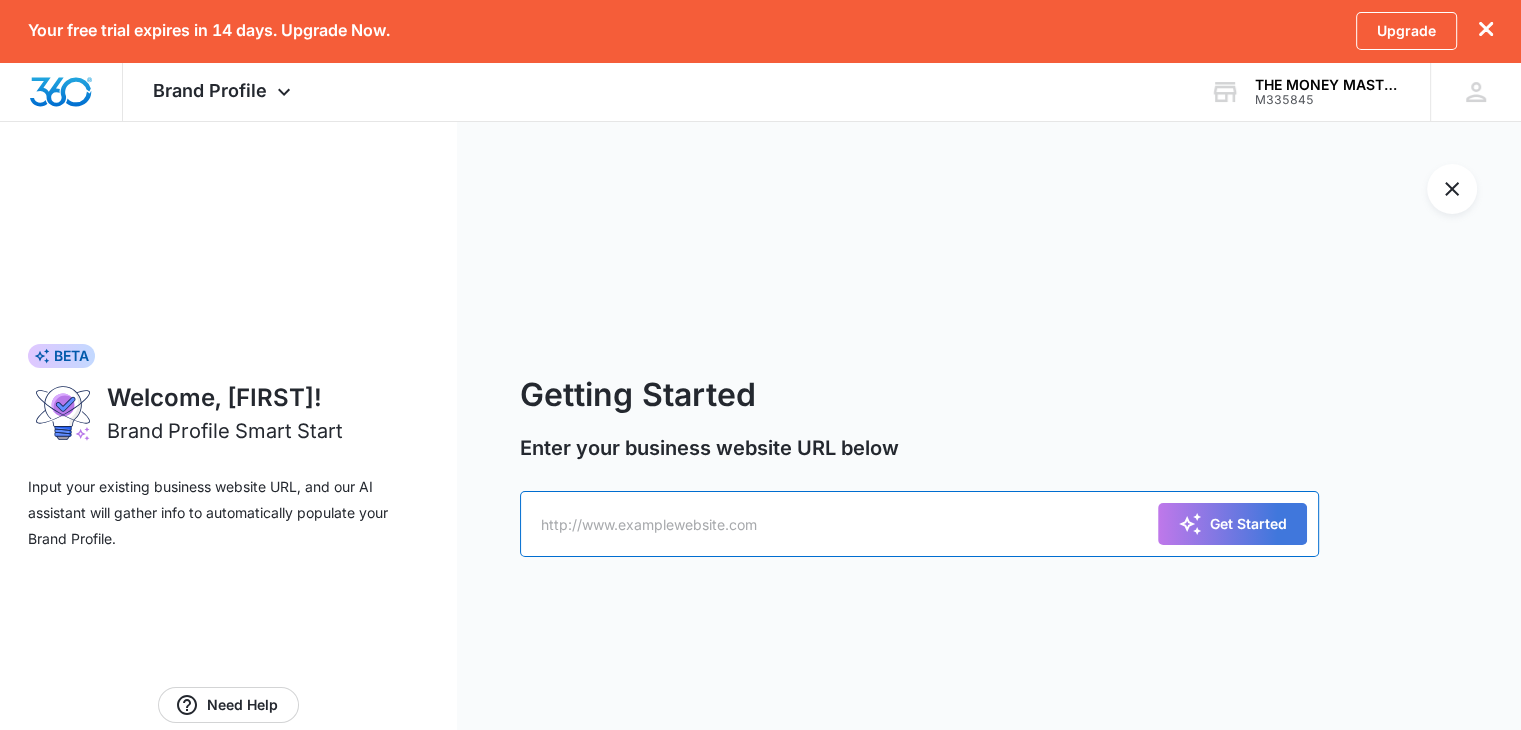 click at bounding box center [919, 524] 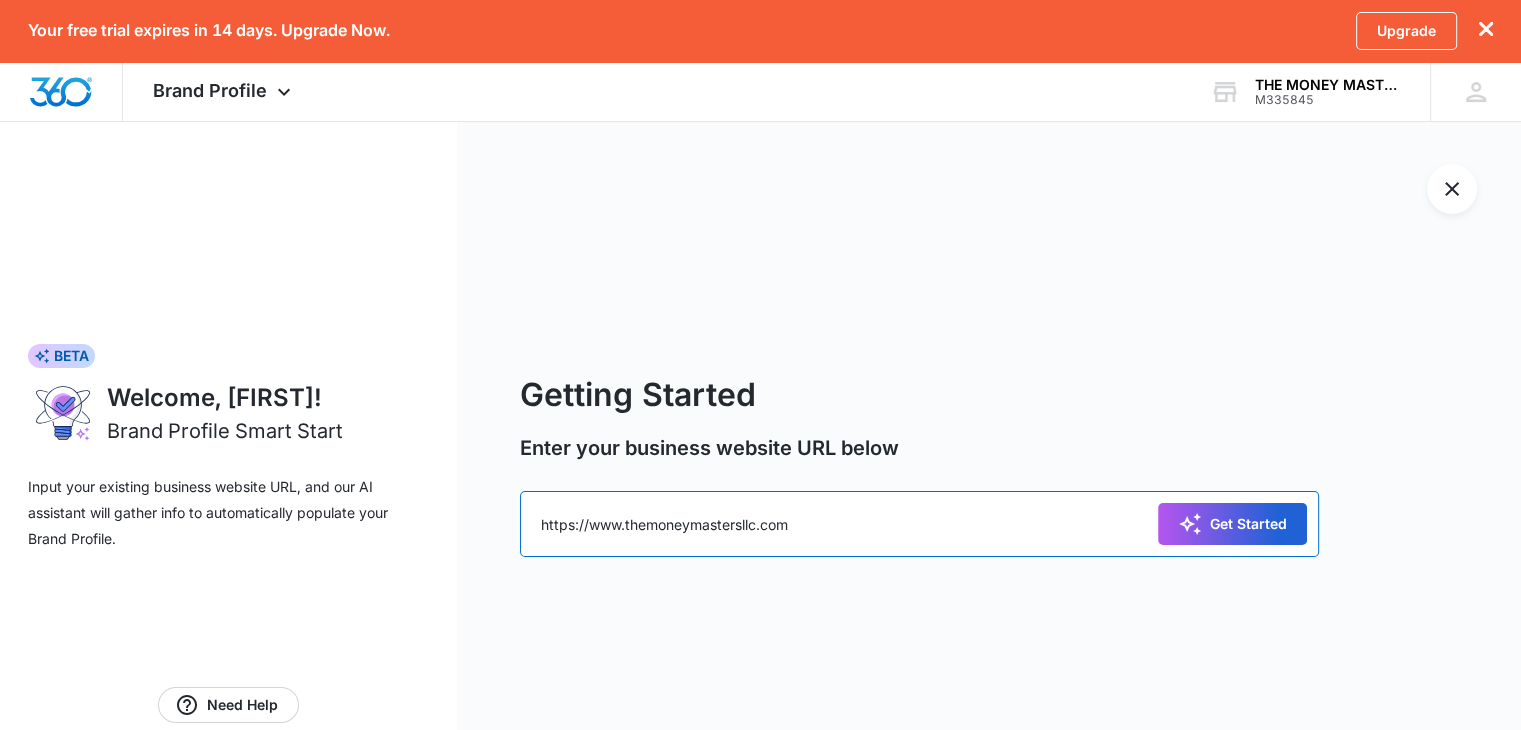 type on "https://www.example.com" 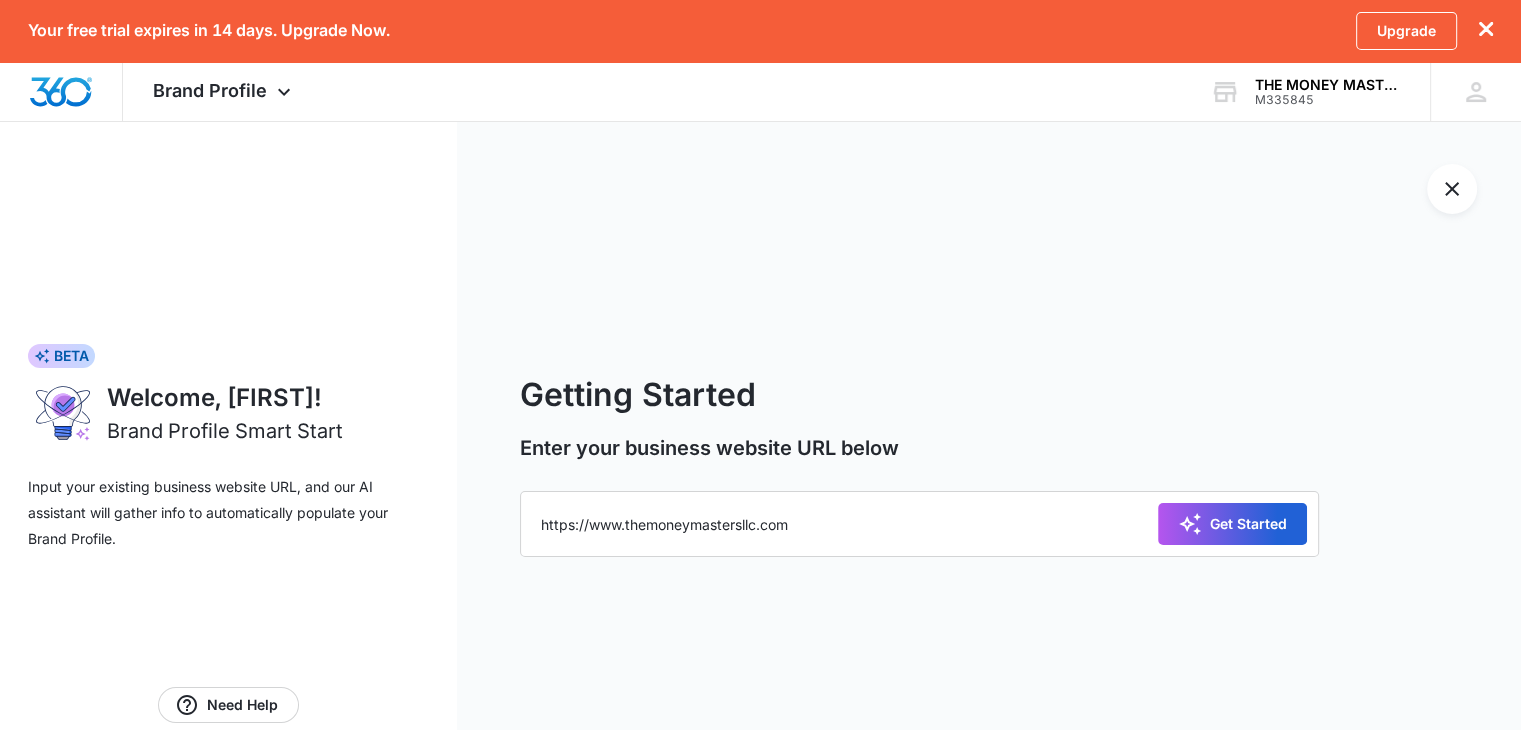 click on "Get Started" at bounding box center [1232, 524] 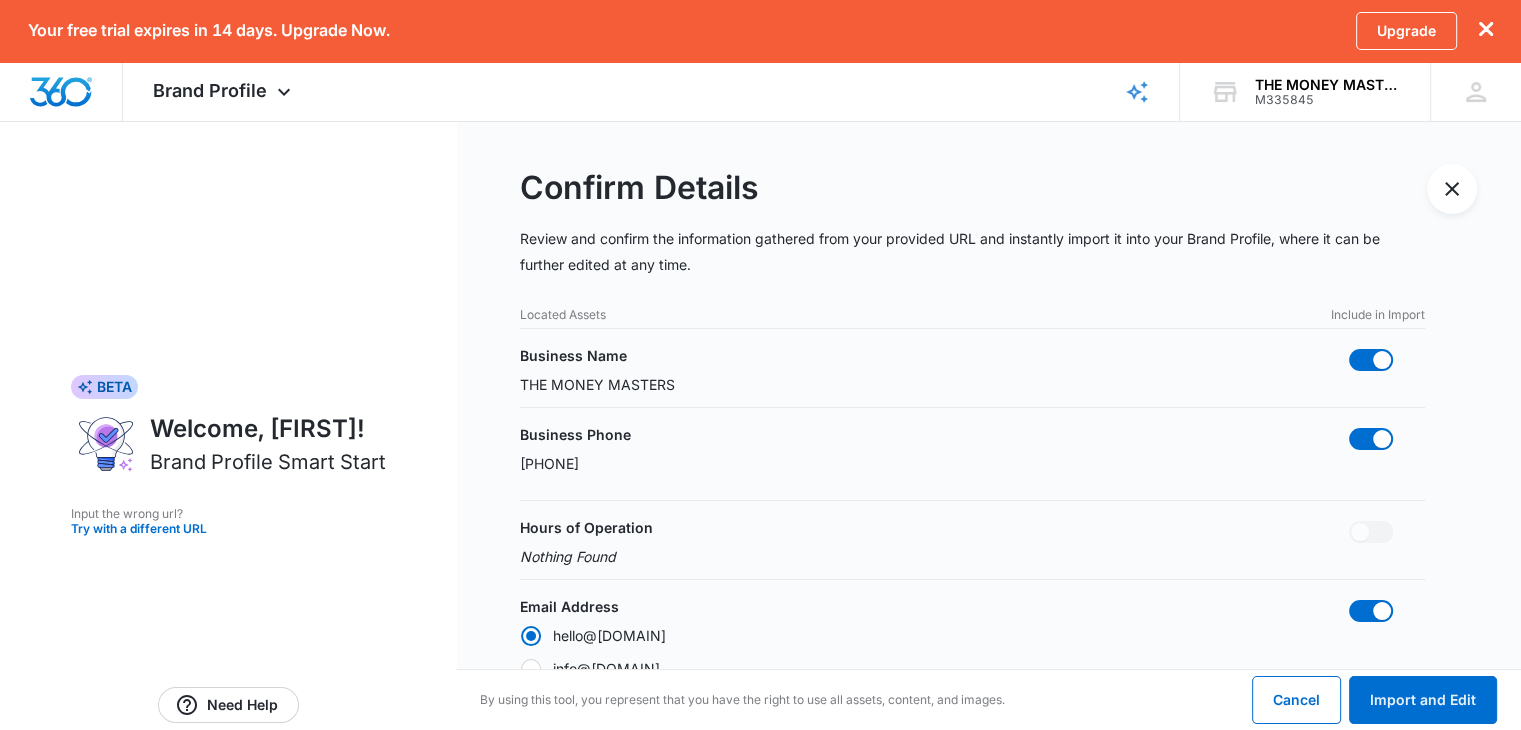 scroll, scrollTop: 200, scrollLeft: 0, axis: vertical 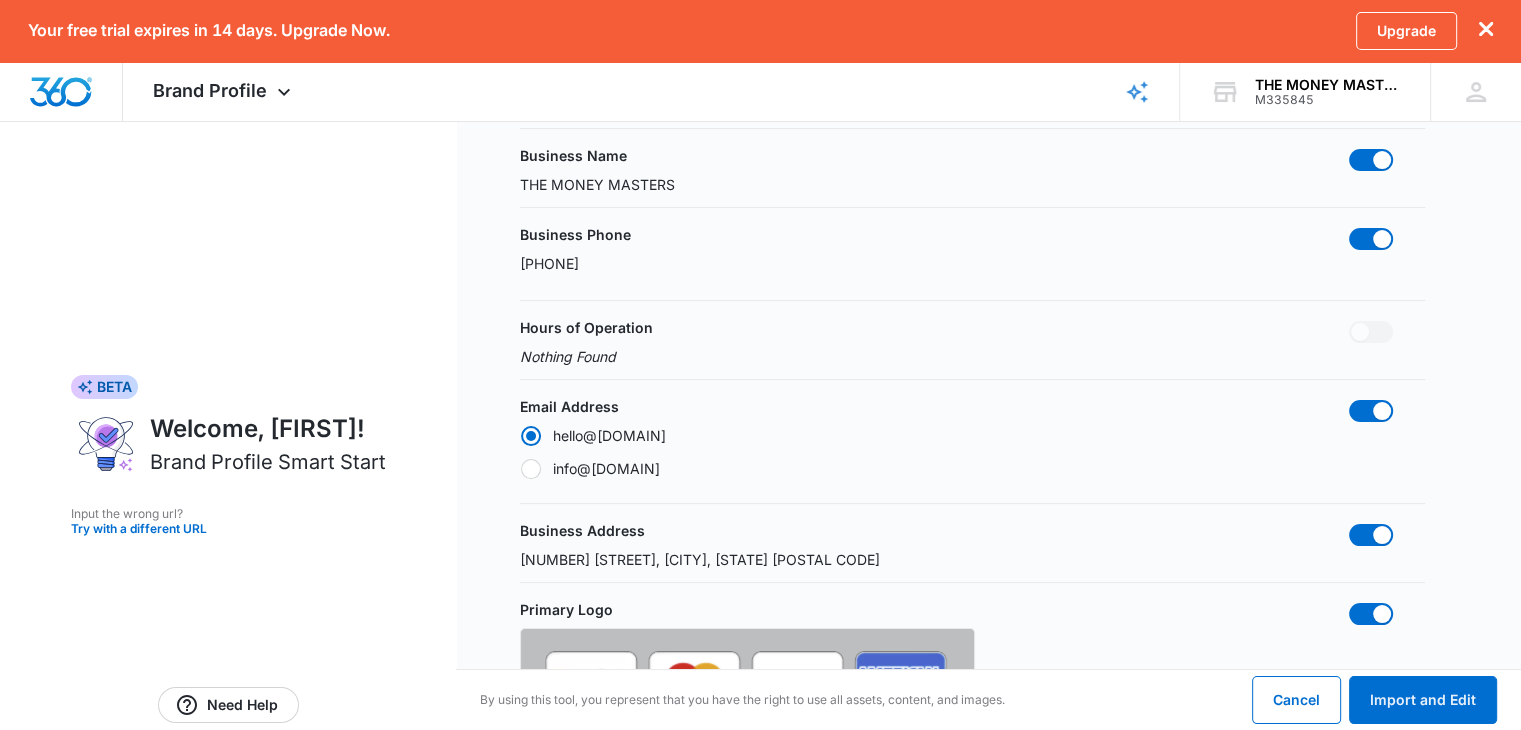 click on "Hours of Operation Nothing Found" at bounding box center (972, 342) 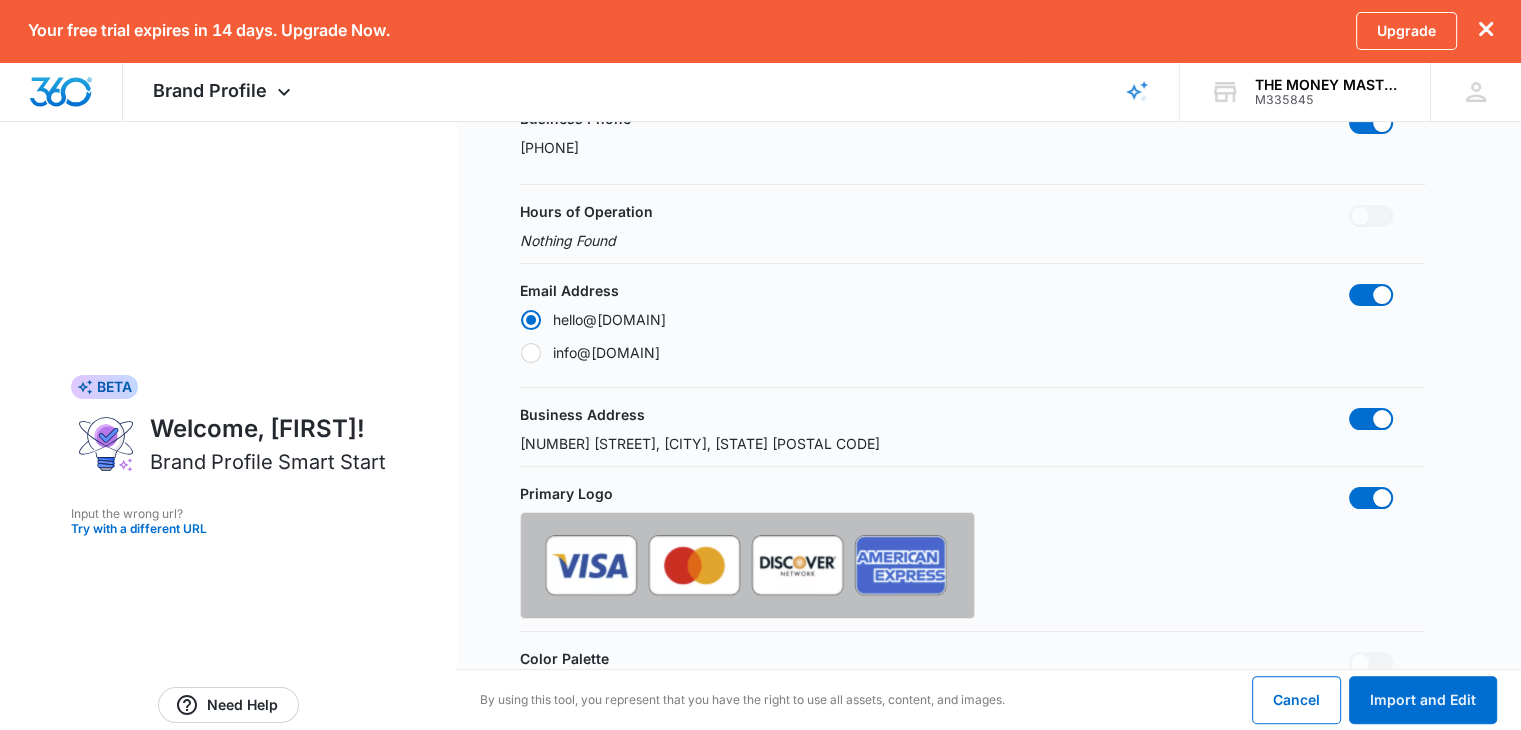 scroll, scrollTop: 400, scrollLeft: 0, axis: vertical 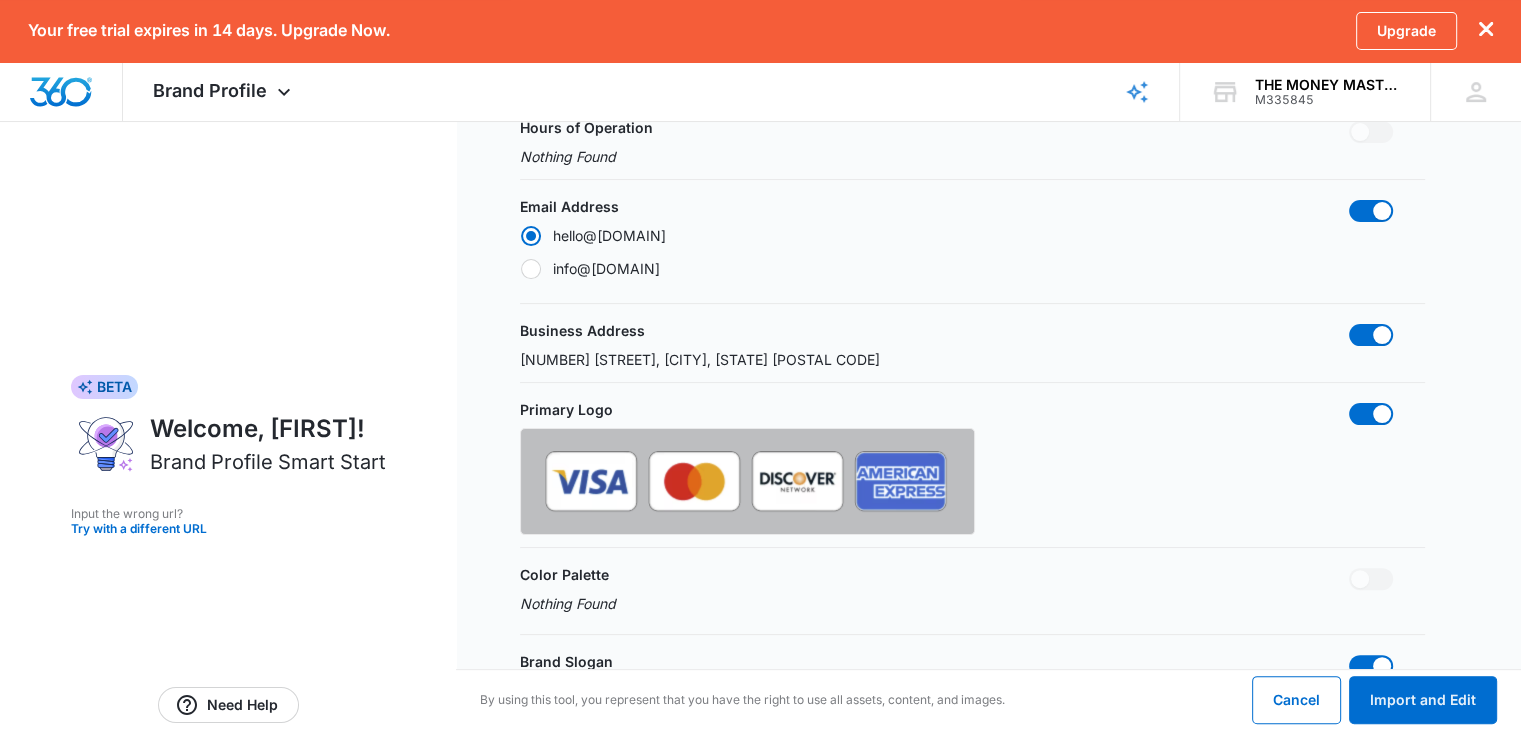 click at bounding box center (531, 269) 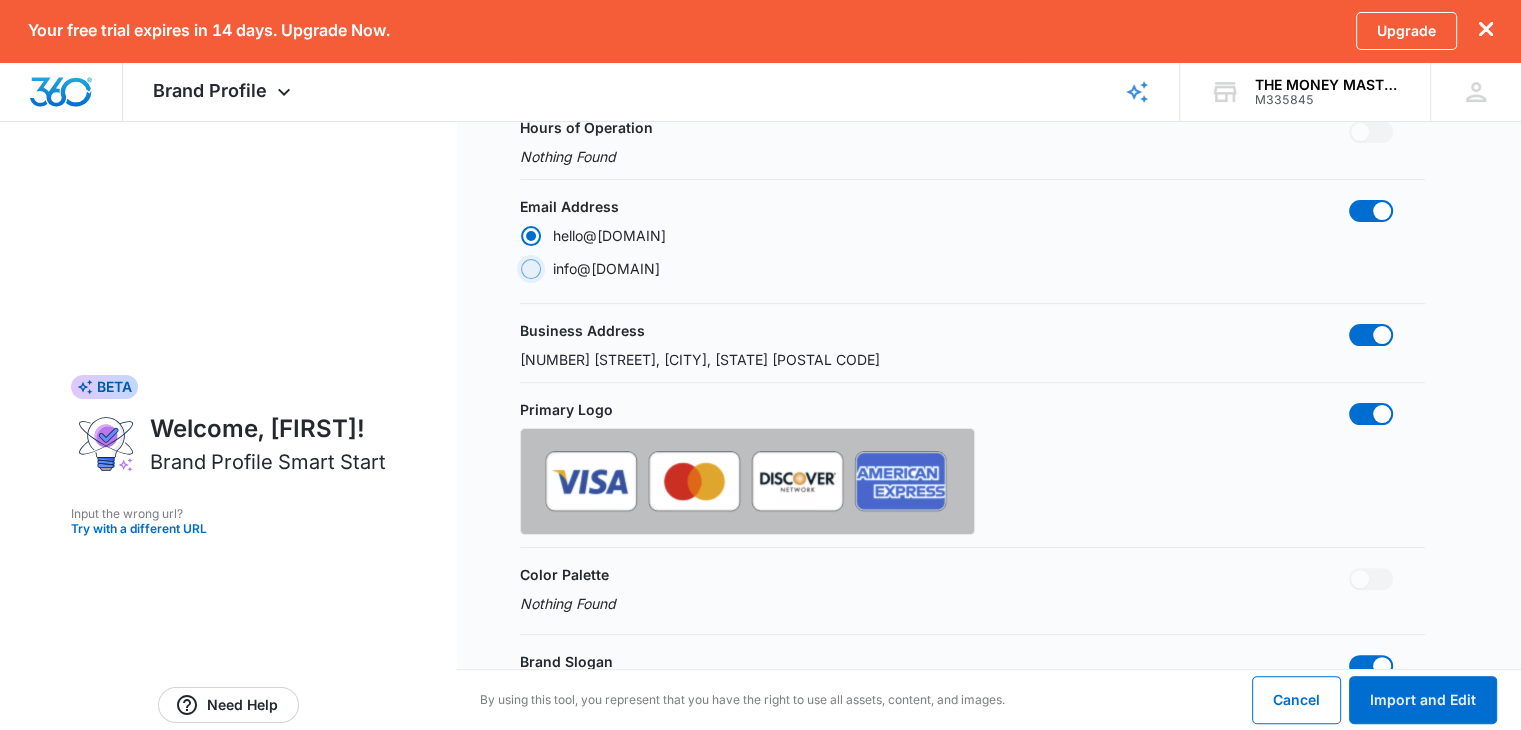 click on "info@themoneymastersllc.com" at bounding box center (520, 268) 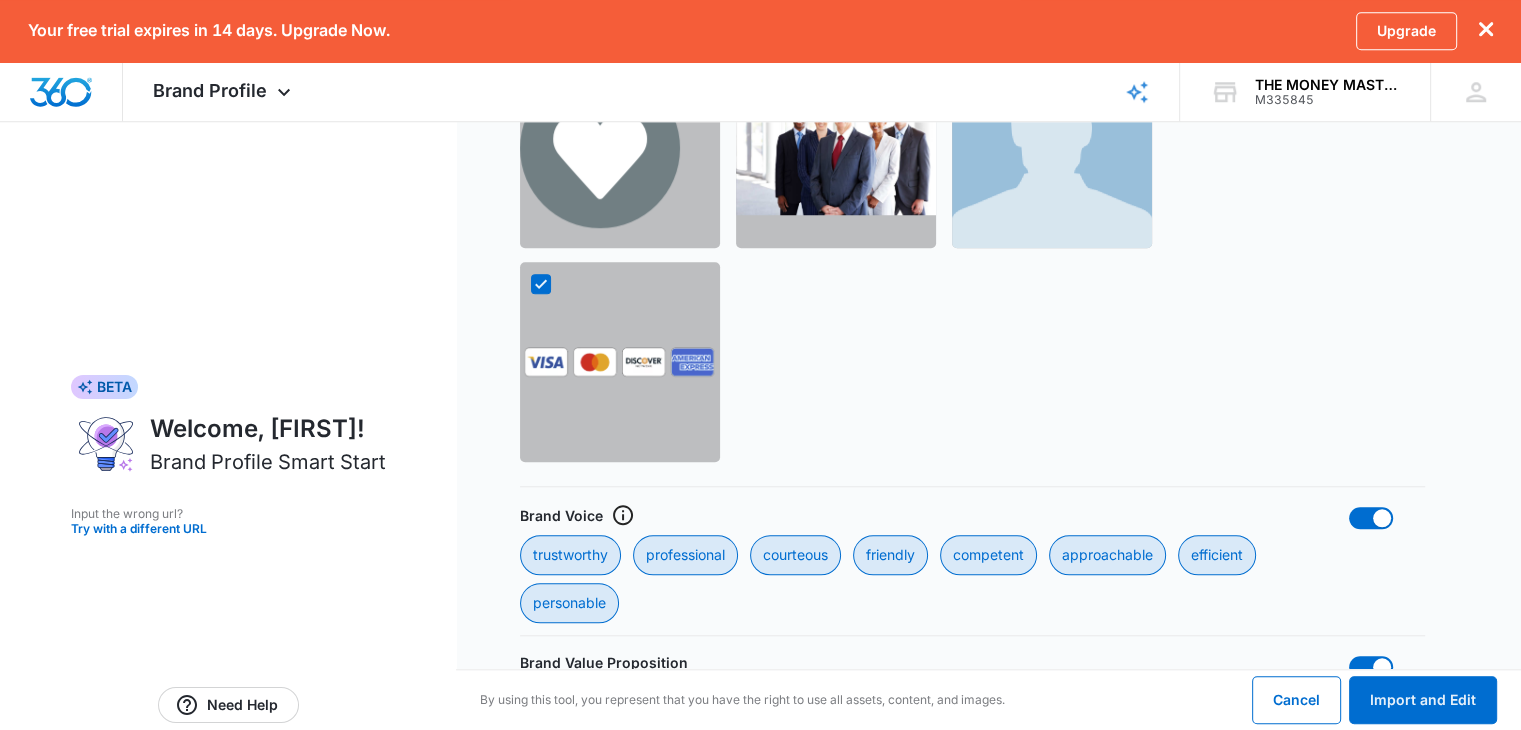 scroll, scrollTop: 1774, scrollLeft: 0, axis: vertical 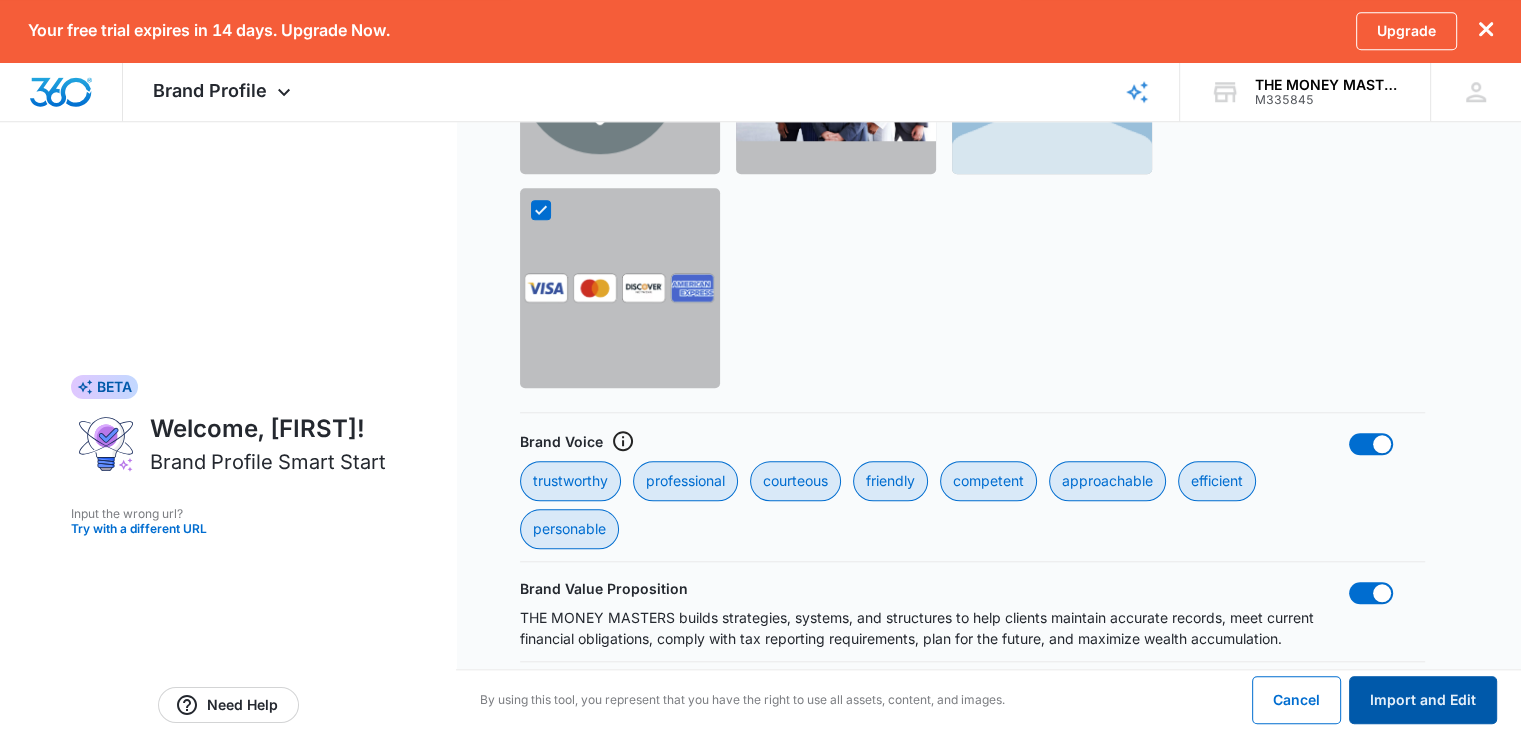 click on "Import and Edit" at bounding box center (1423, 700) 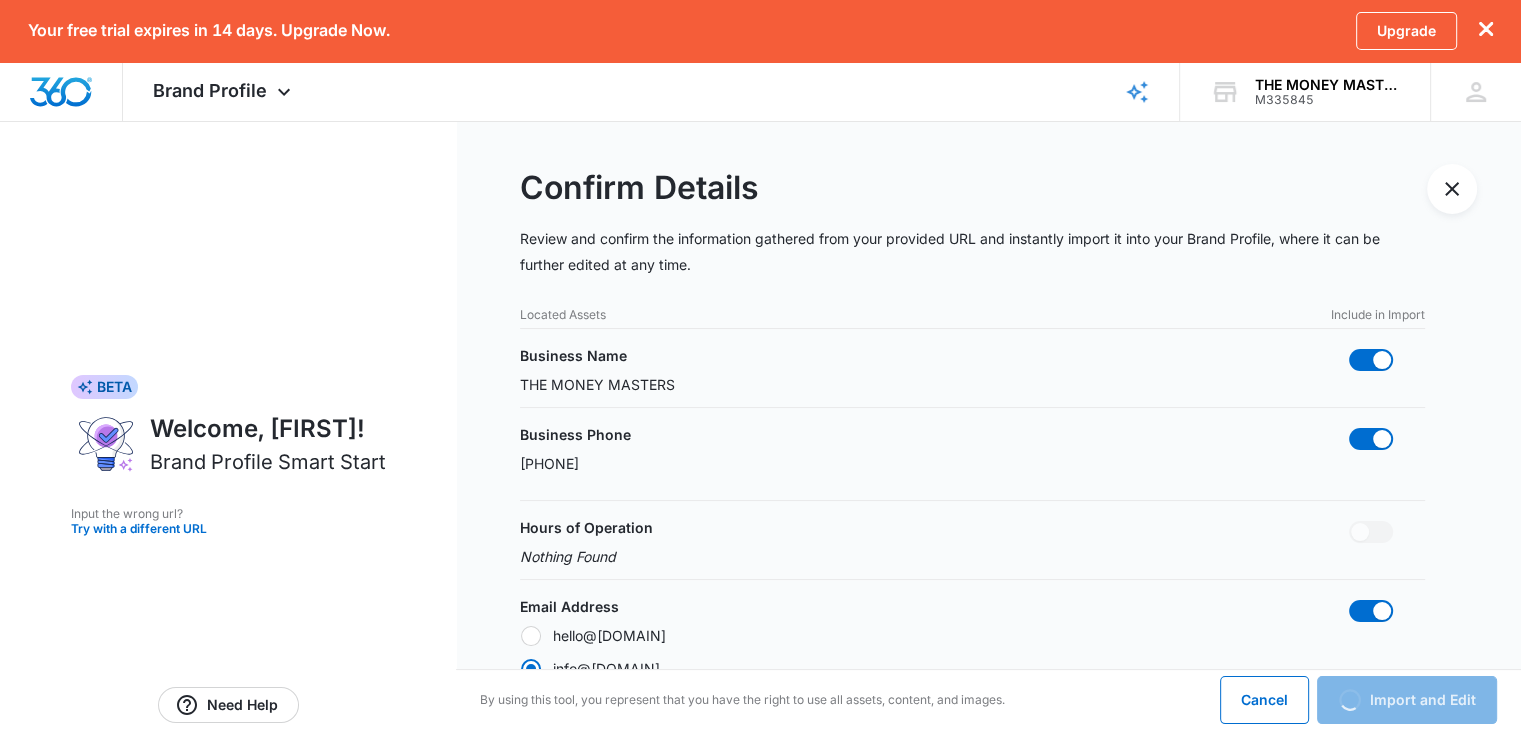 scroll, scrollTop: 0, scrollLeft: 0, axis: both 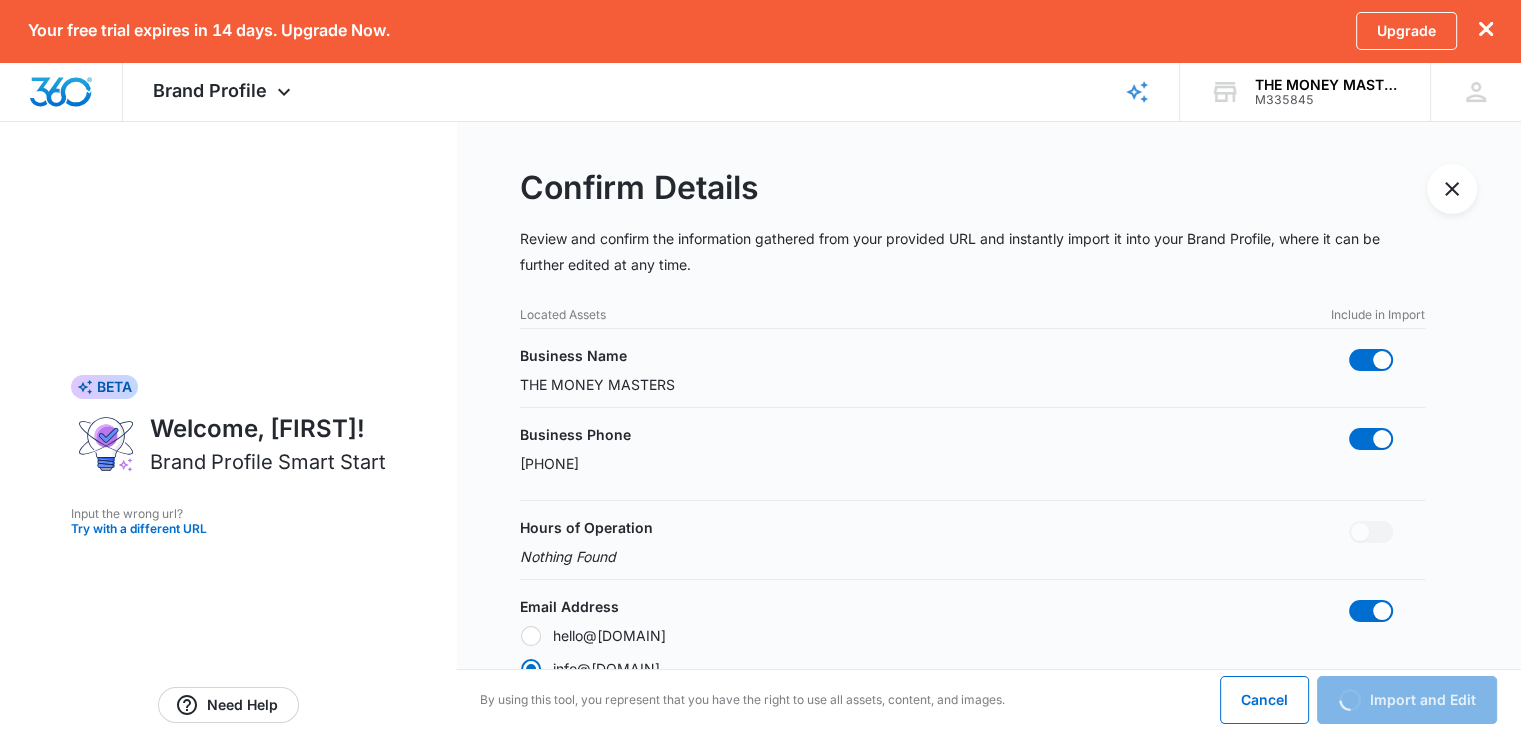 click on "Located Assets Include in Import" at bounding box center (972, 315) 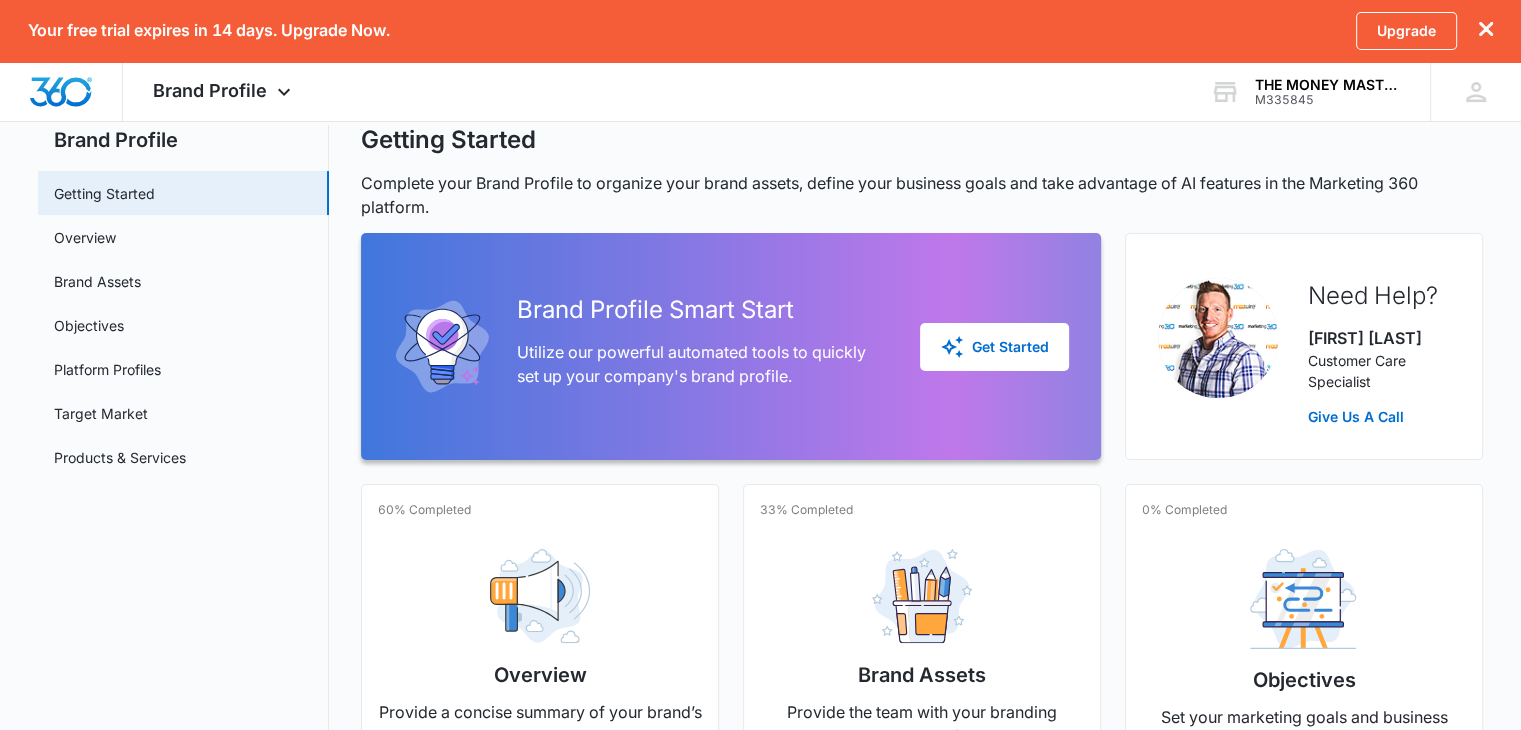 scroll, scrollTop: 56, scrollLeft: 0, axis: vertical 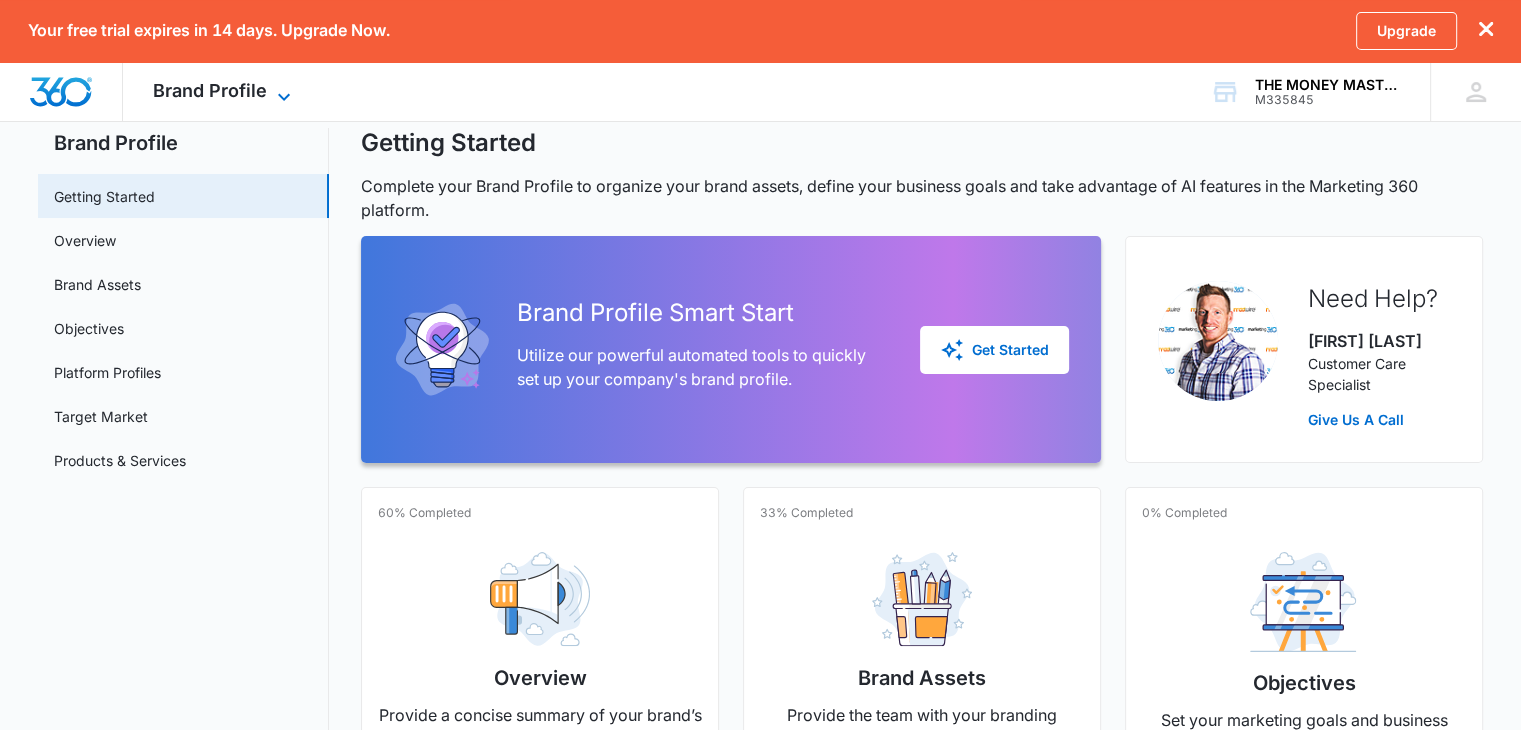 click on "Brand Profile Apps Reputation Websites Forms CRM Email Shop Payments POS Ads Intelligence Brand Settings" at bounding box center (224, 91) 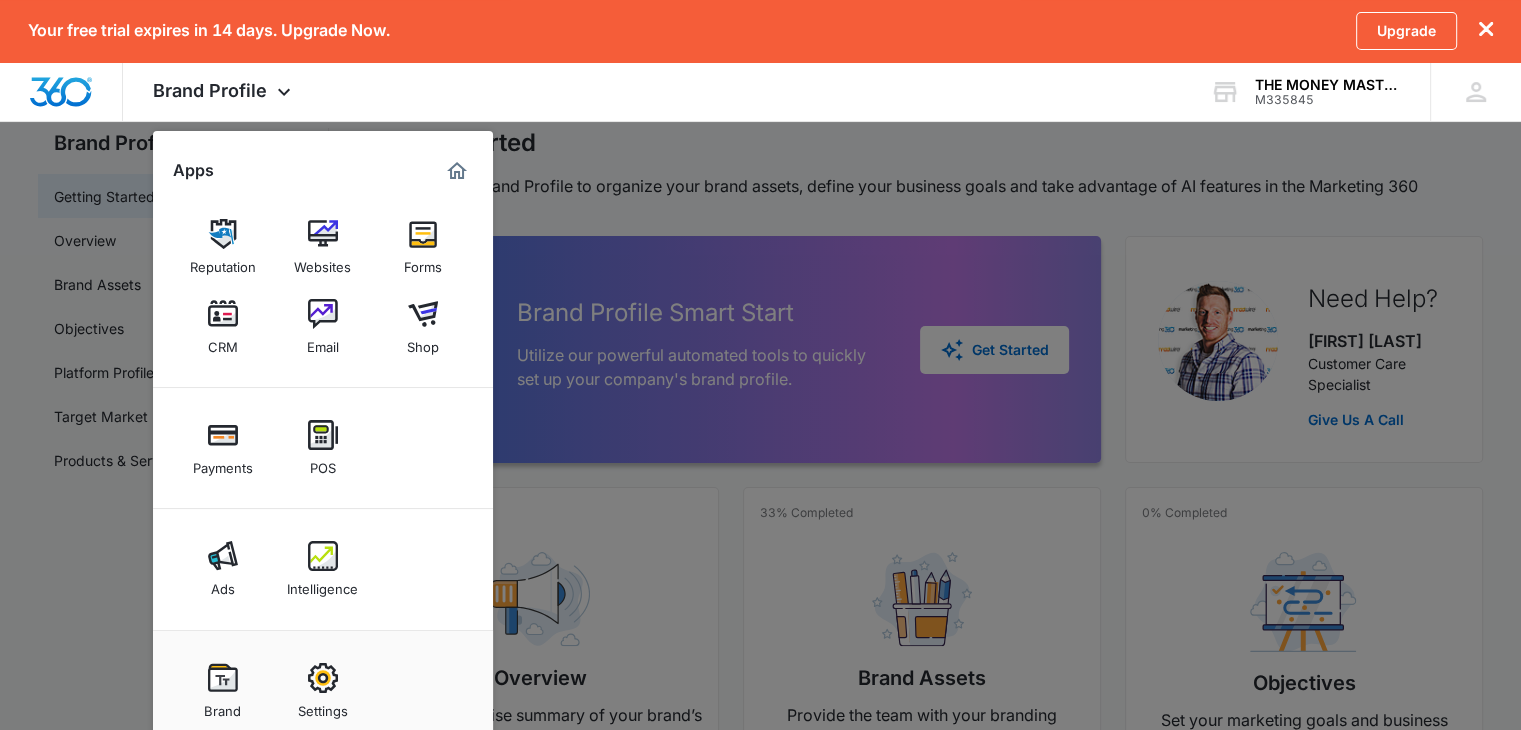 click at bounding box center [760, 365] 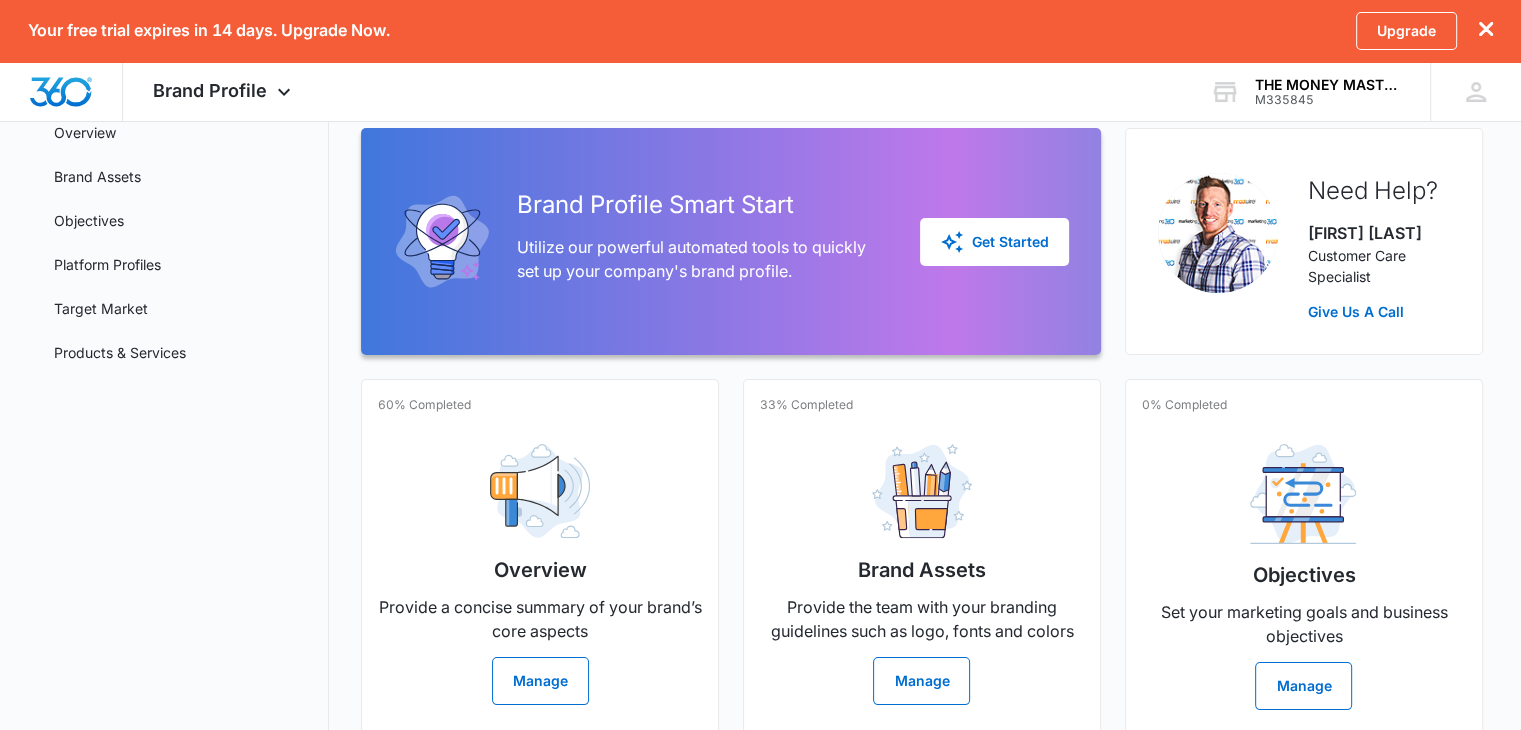 scroll, scrollTop: 256, scrollLeft: 0, axis: vertical 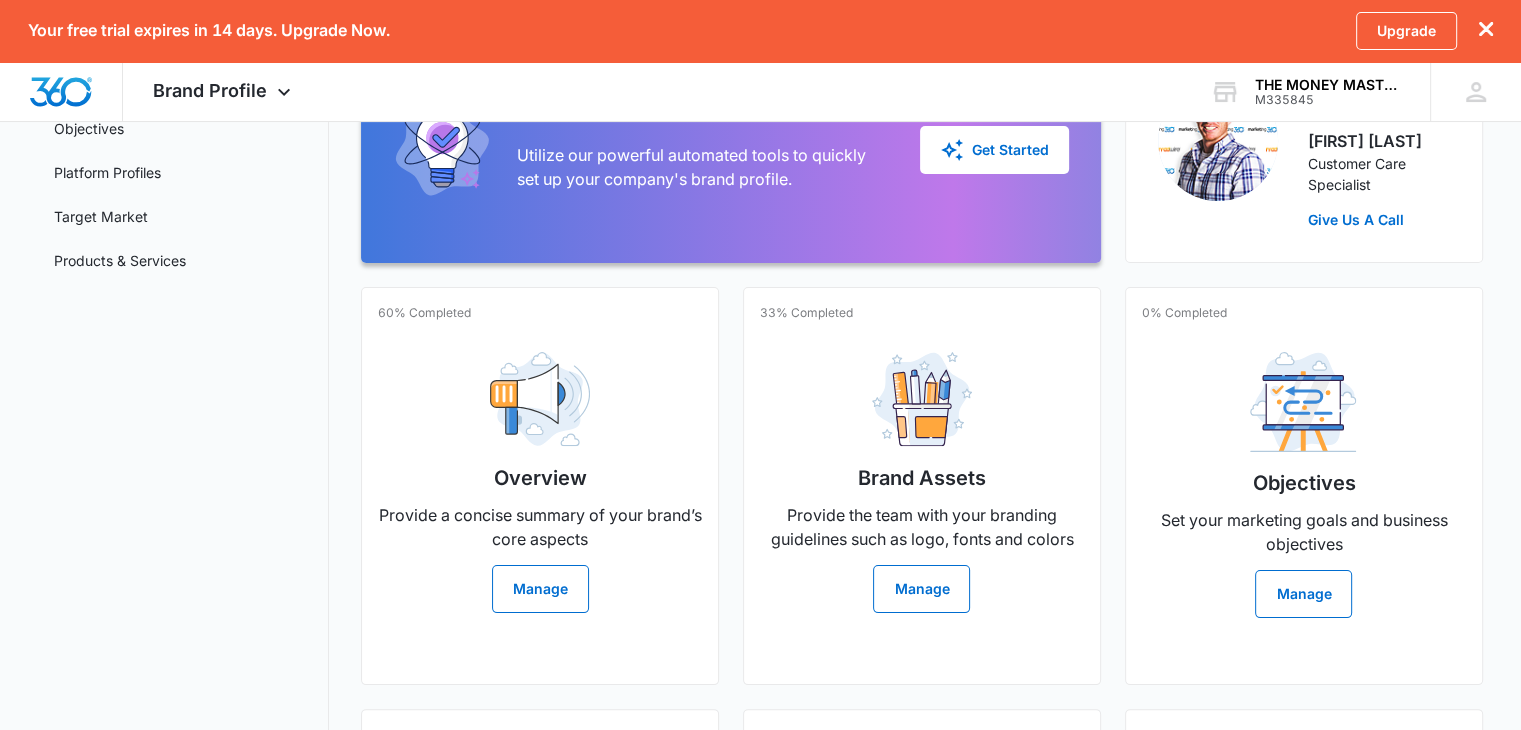 click 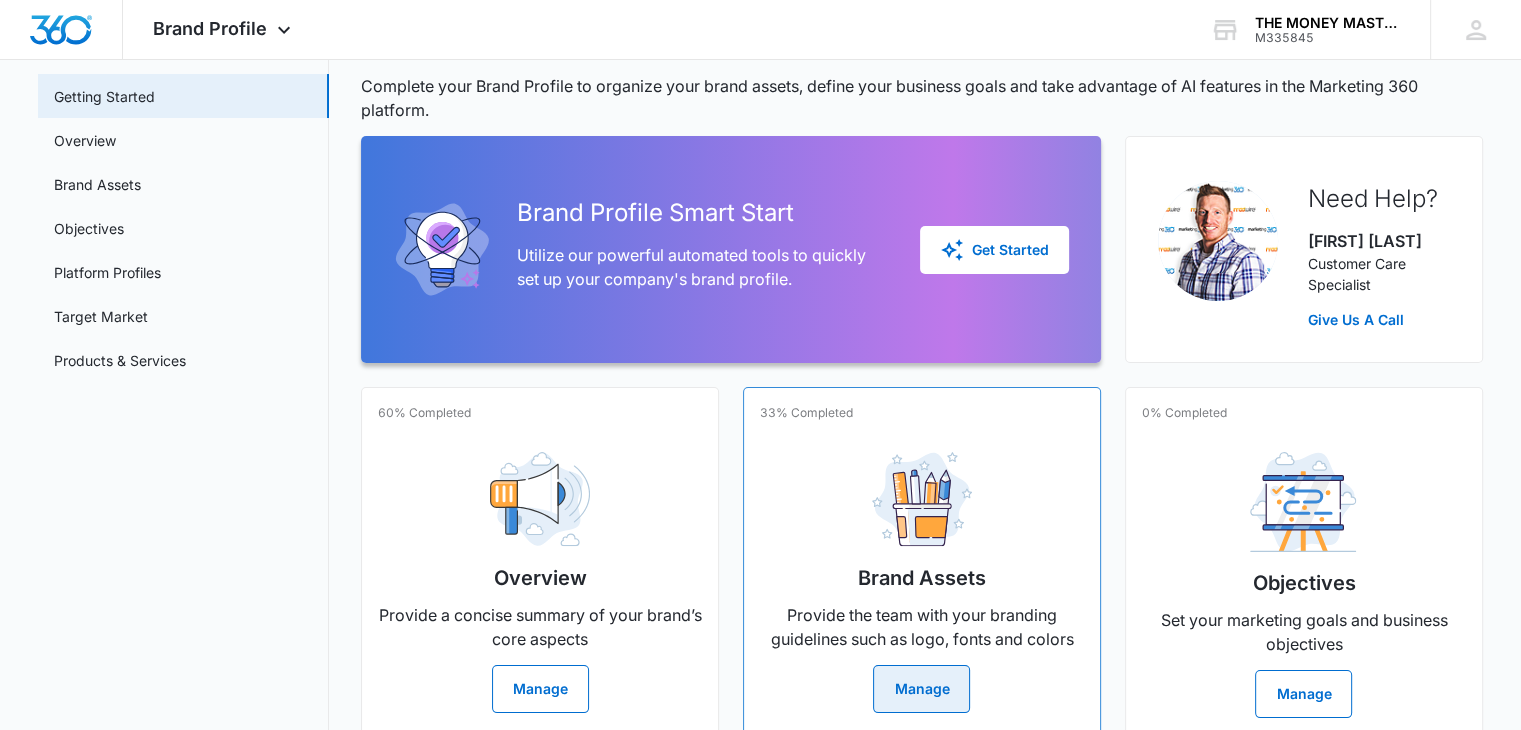 scroll, scrollTop: 0, scrollLeft: 0, axis: both 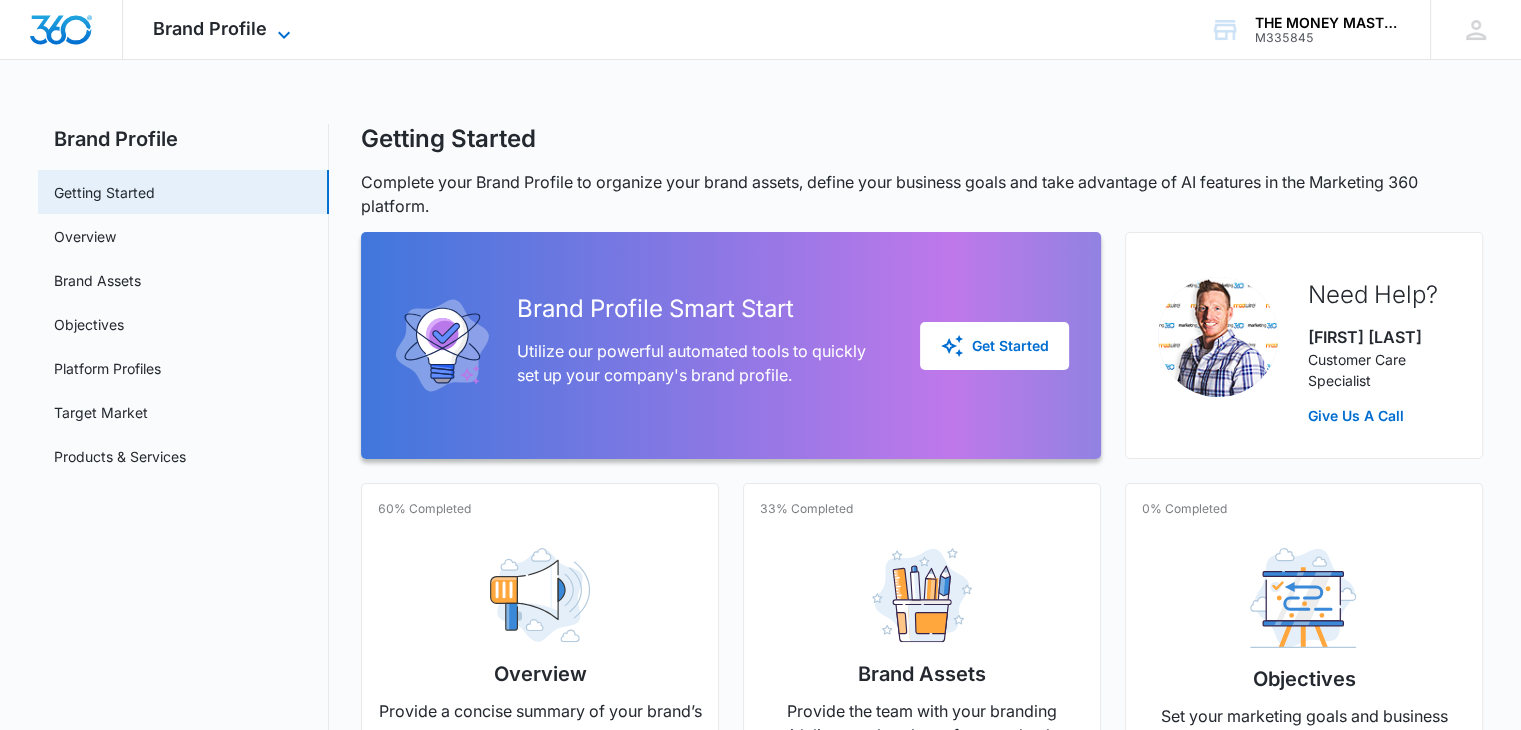click 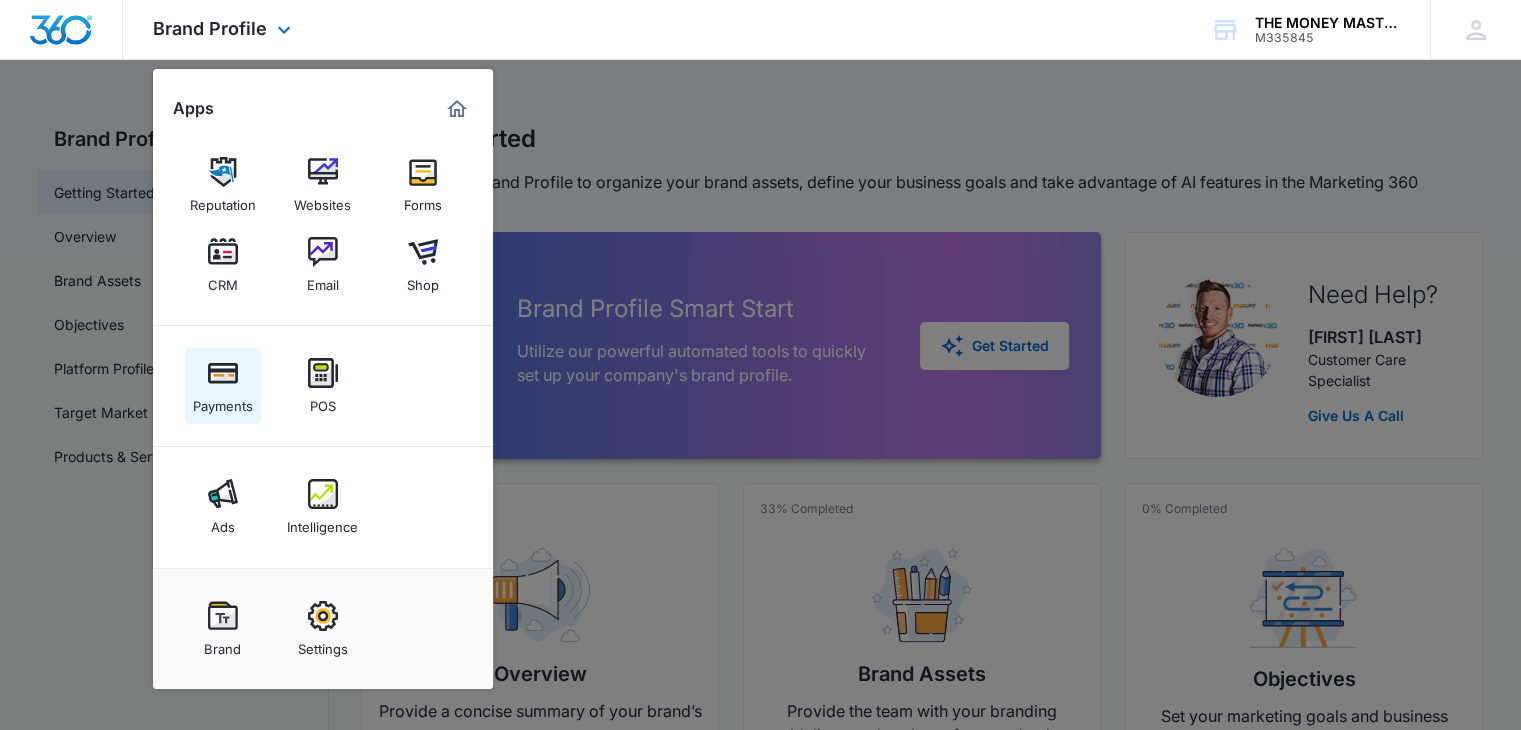 click on "Payments" at bounding box center [223, 386] 